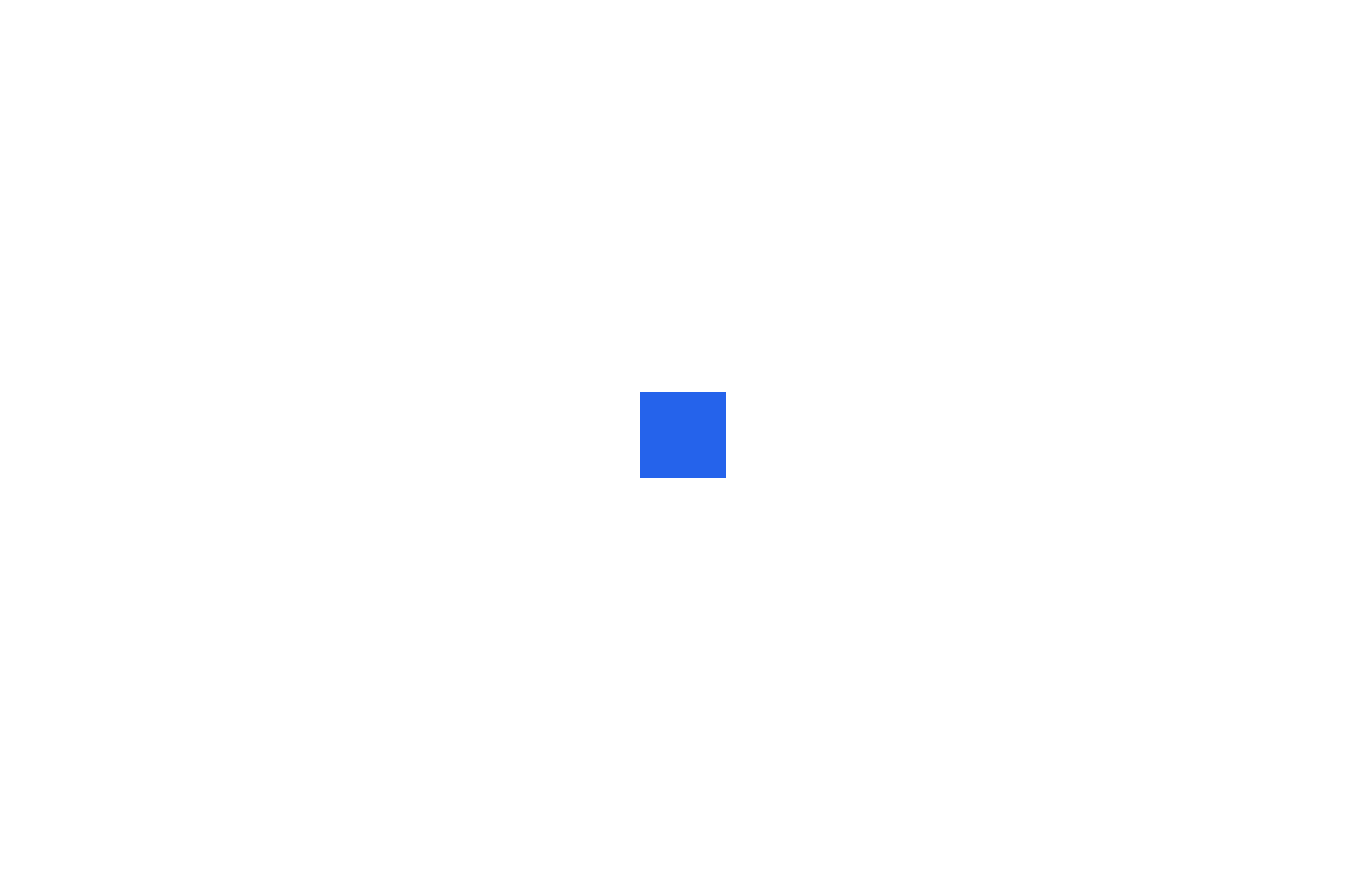 scroll, scrollTop: 0, scrollLeft: 0, axis: both 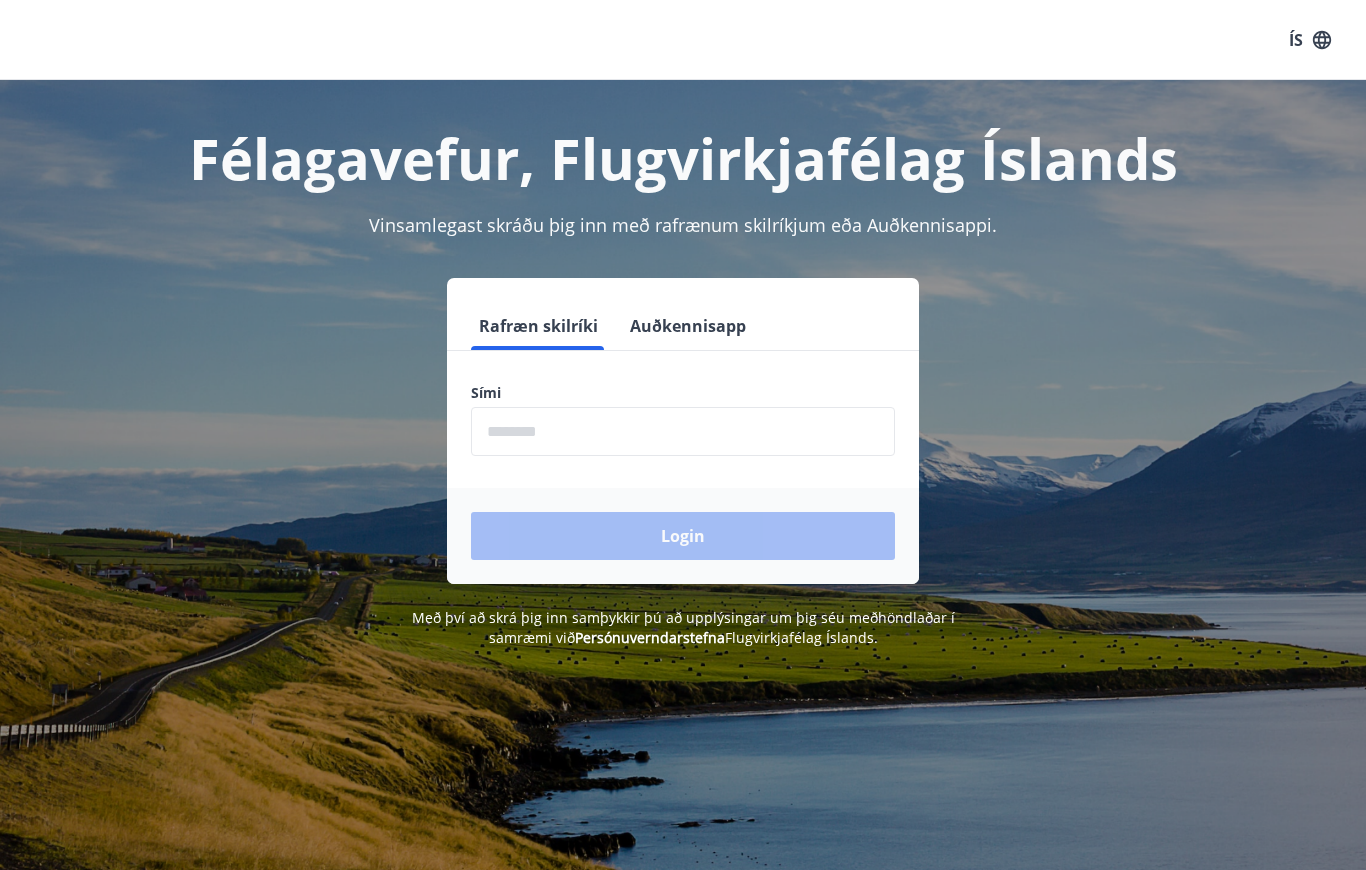click at bounding box center [683, 431] 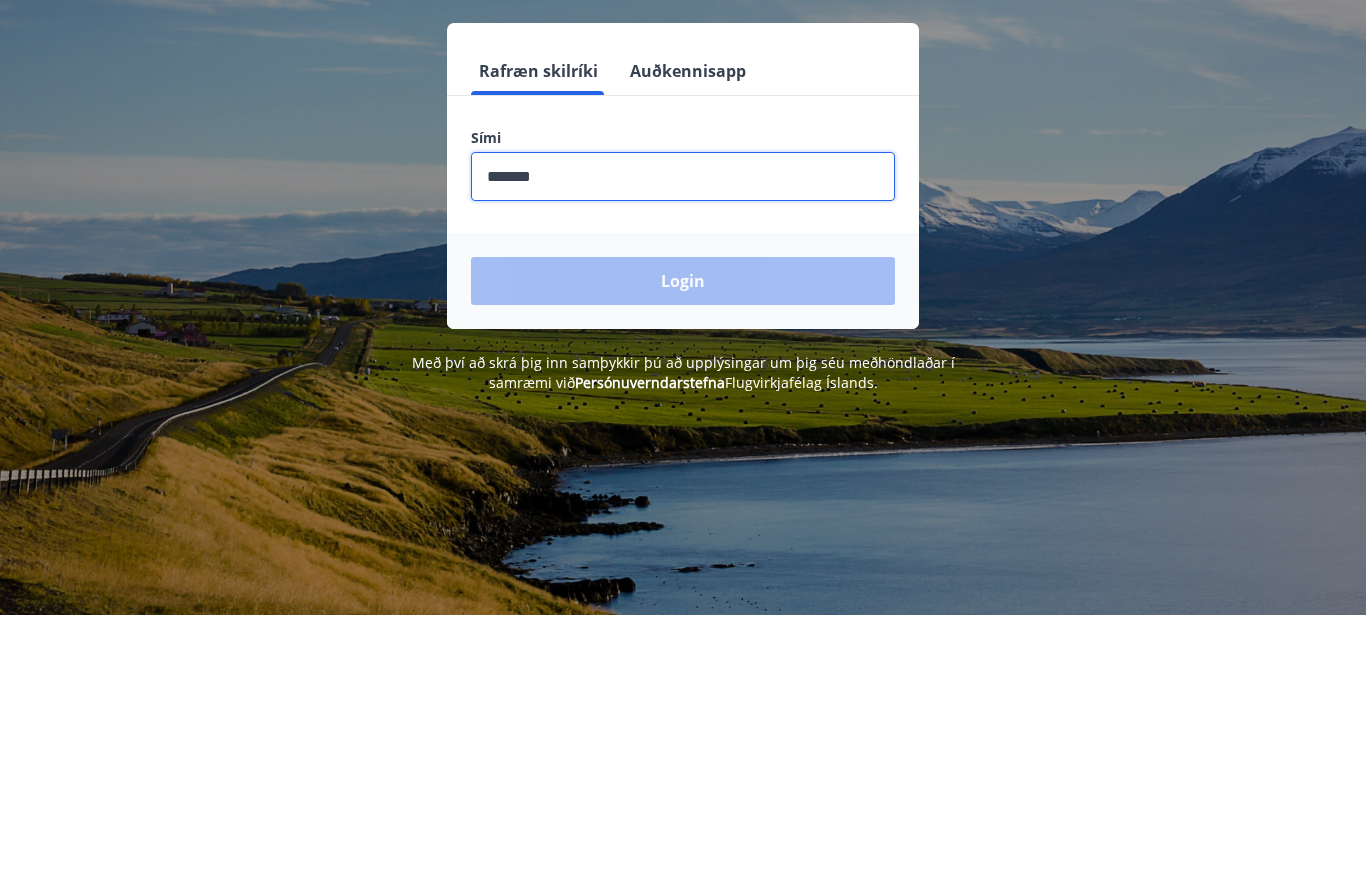 type on "********" 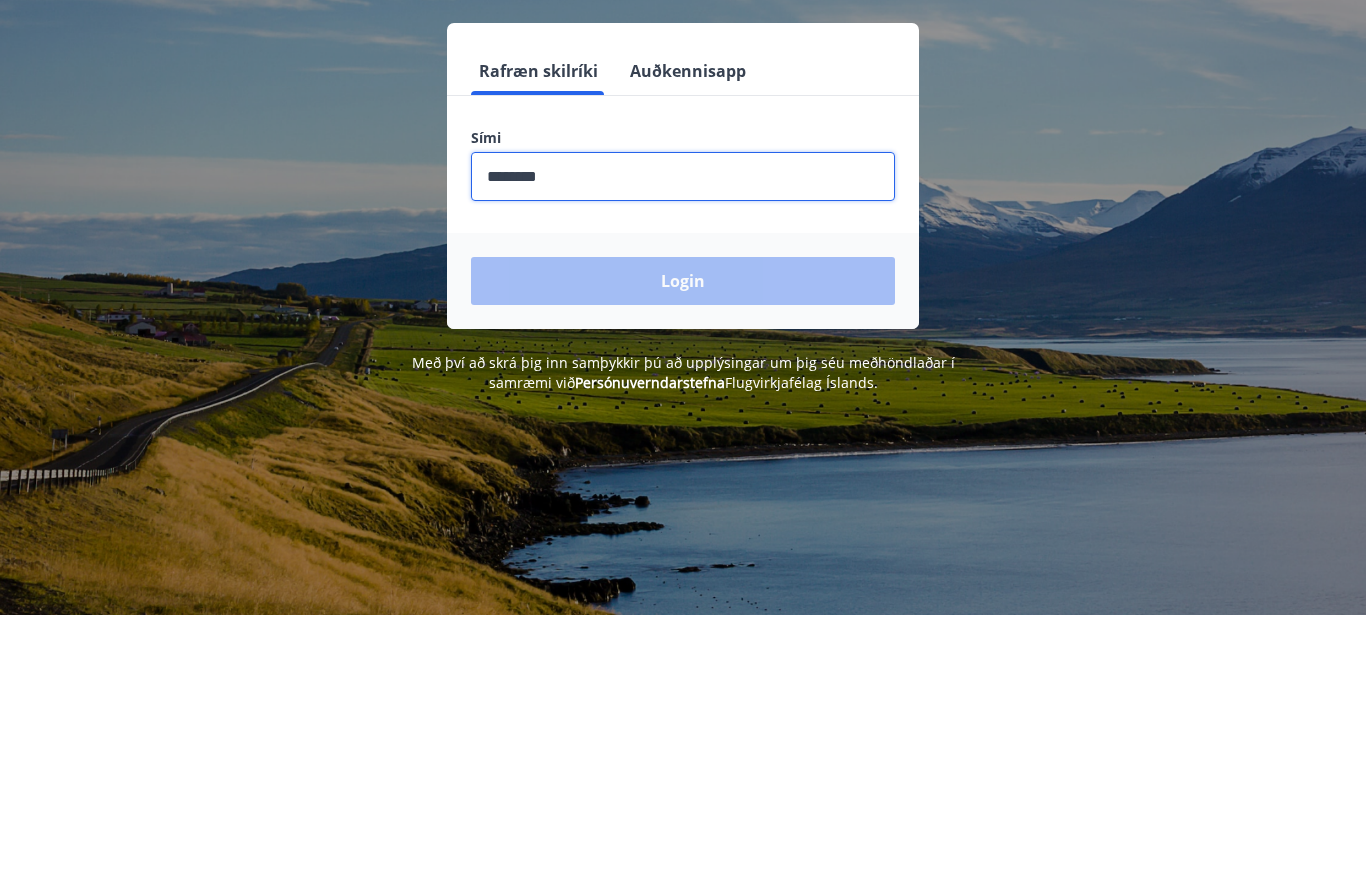 scroll, scrollTop: 255, scrollLeft: 0, axis: vertical 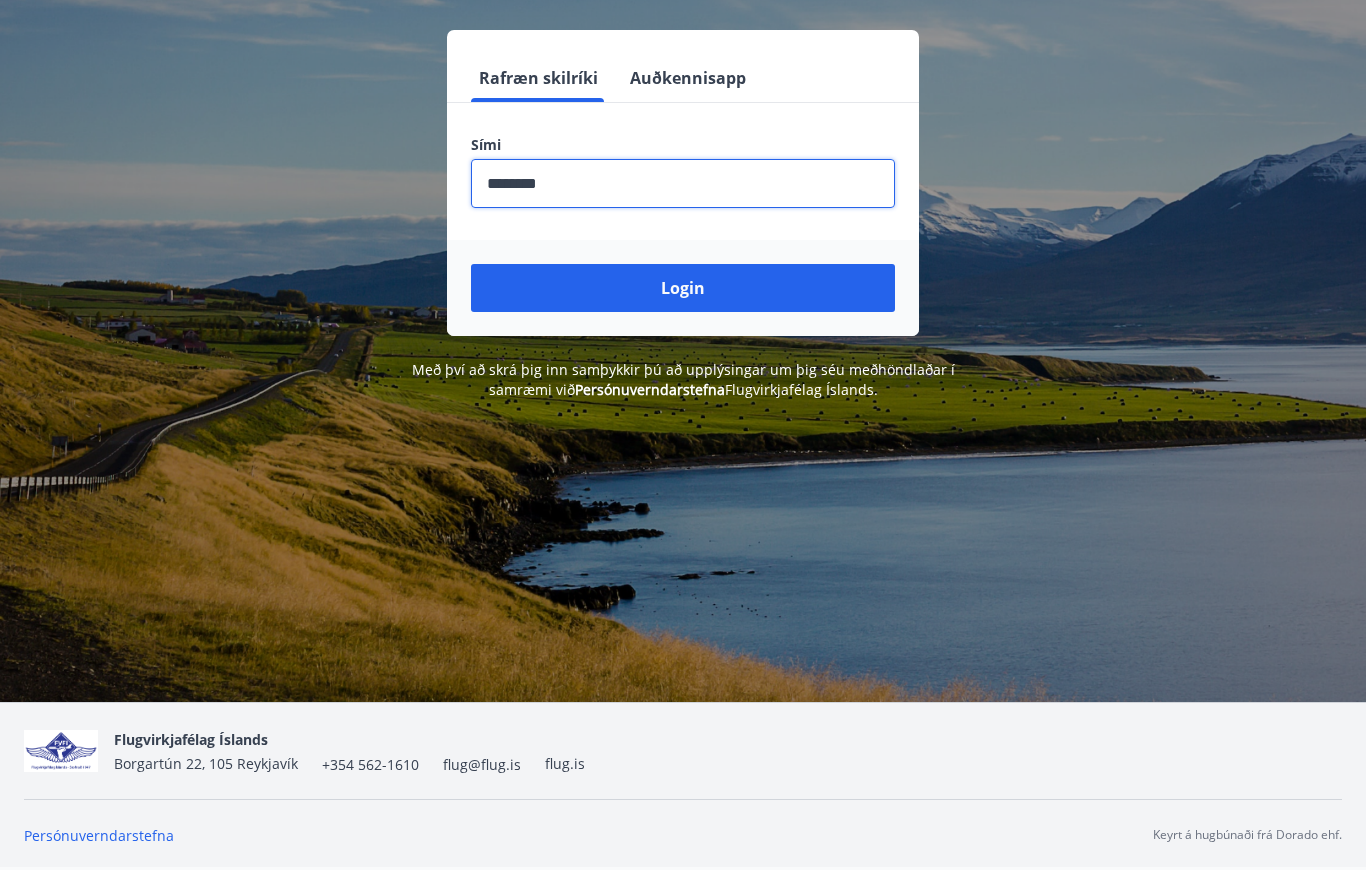 click on "Login" at bounding box center (683, 288) 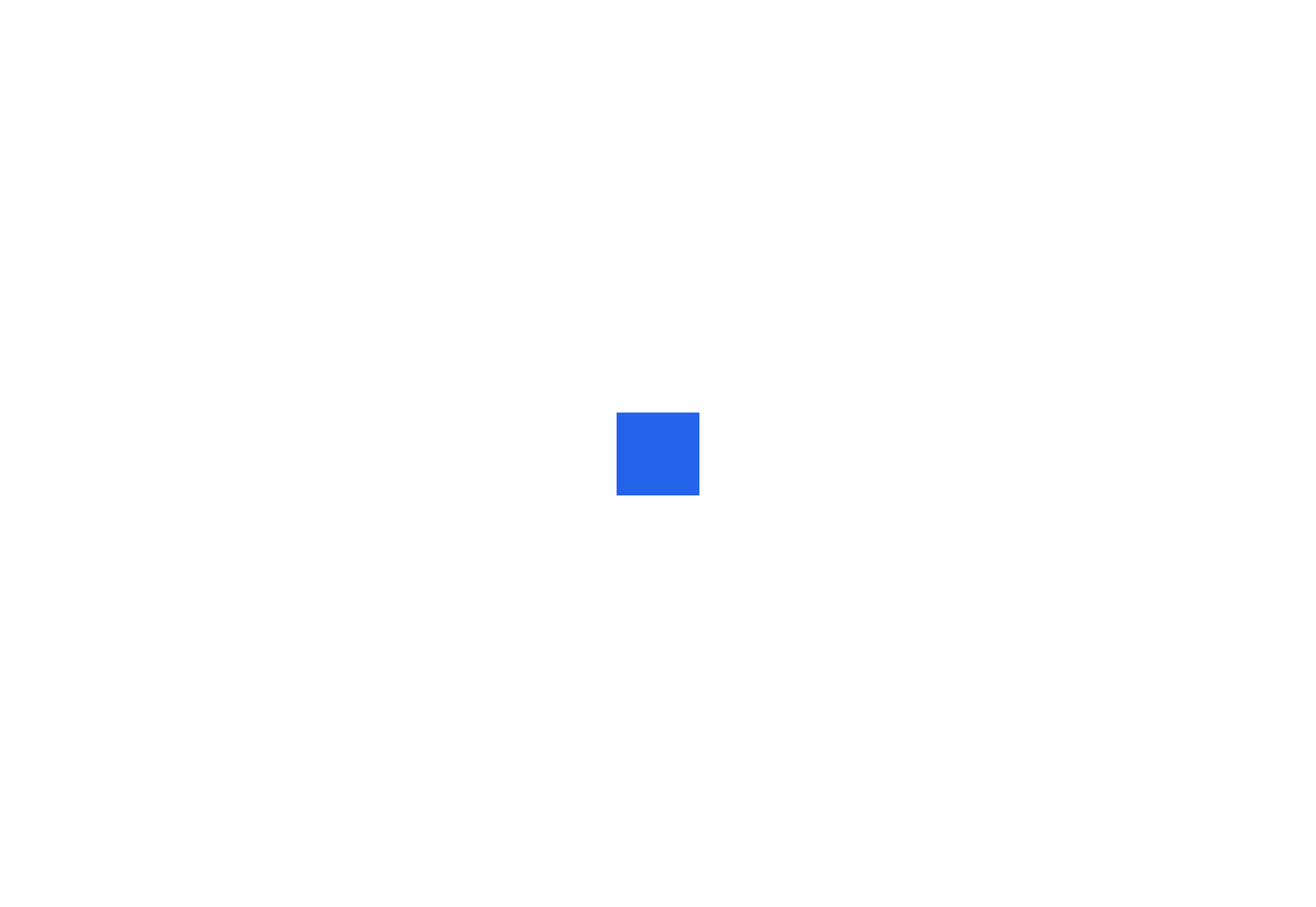 scroll, scrollTop: 0, scrollLeft: 0, axis: both 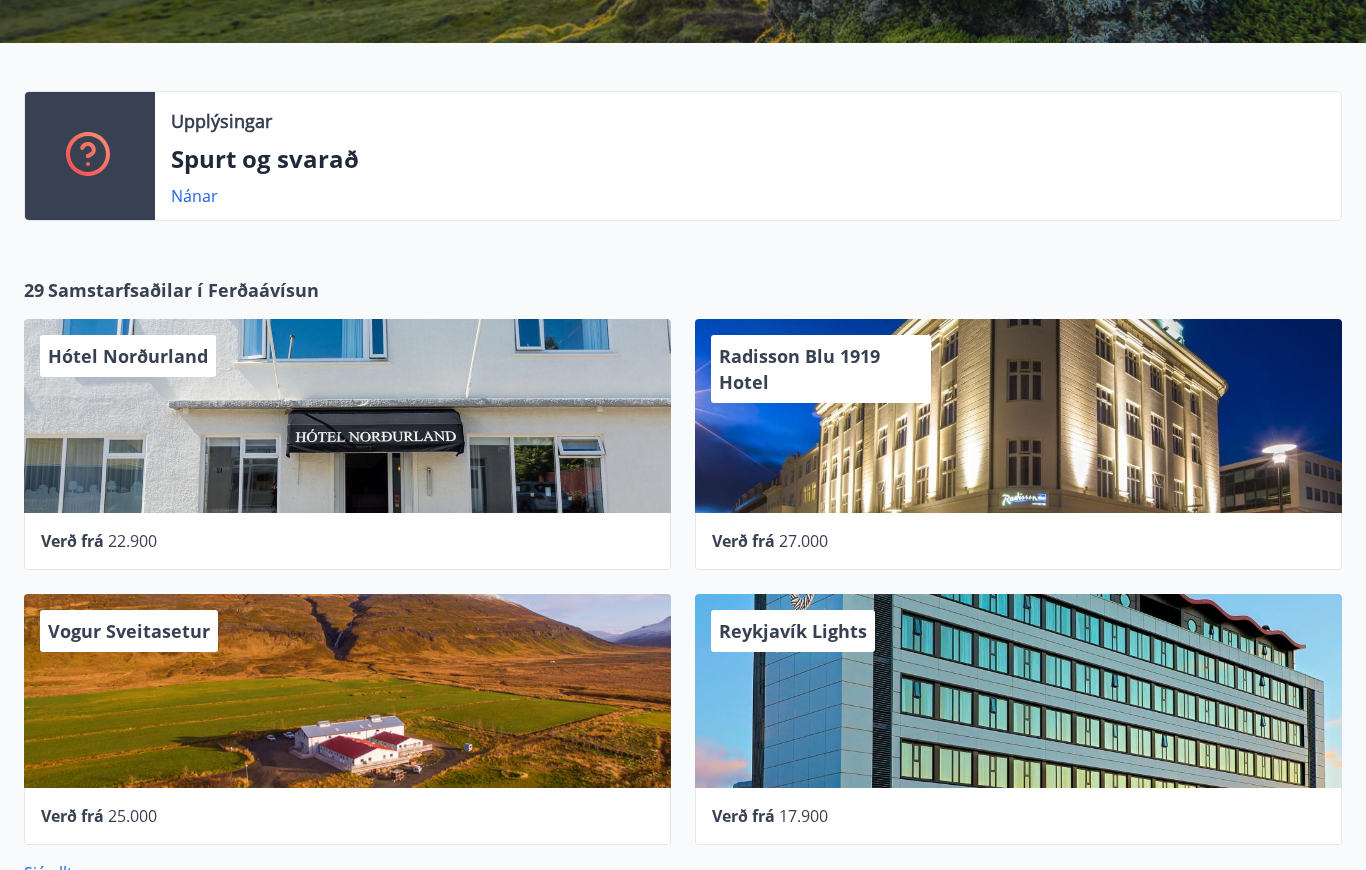 click on "Hótel Norðurland Verð frá 22.900" at bounding box center (335, 432) 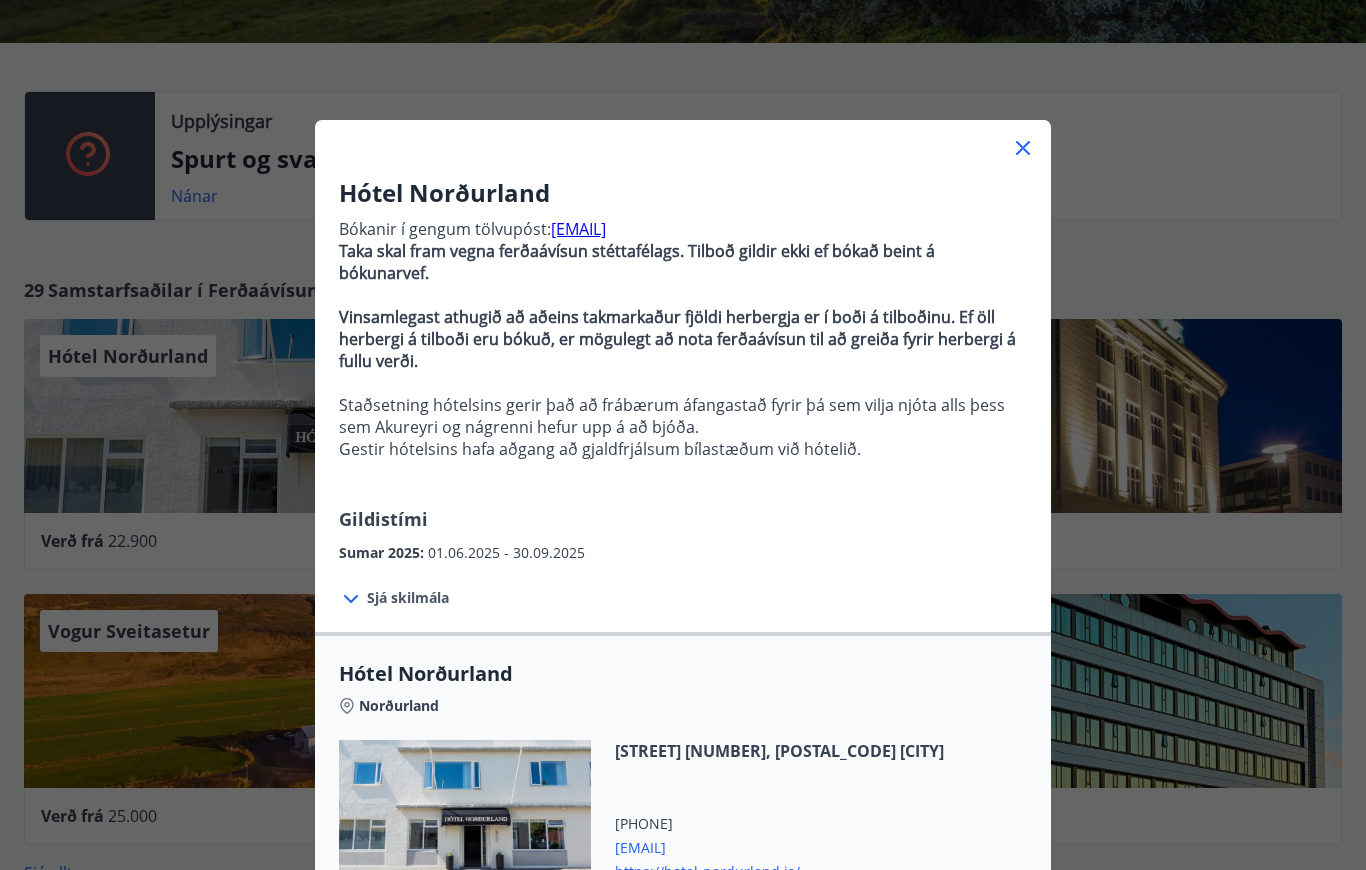 click at bounding box center (683, 471) 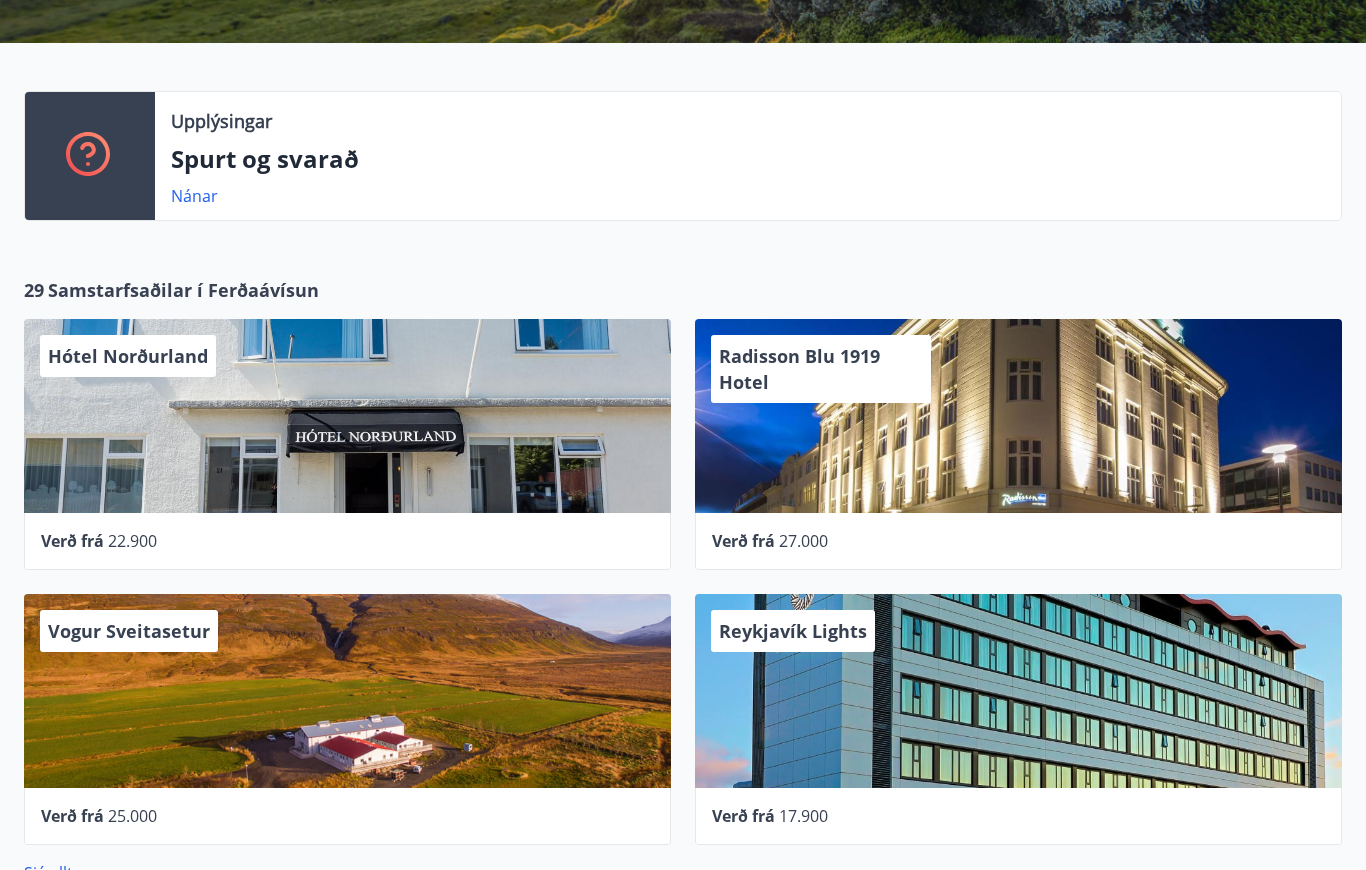 click on "Samstarfsaðilar í Ferðaávísun" at bounding box center [183, 290] 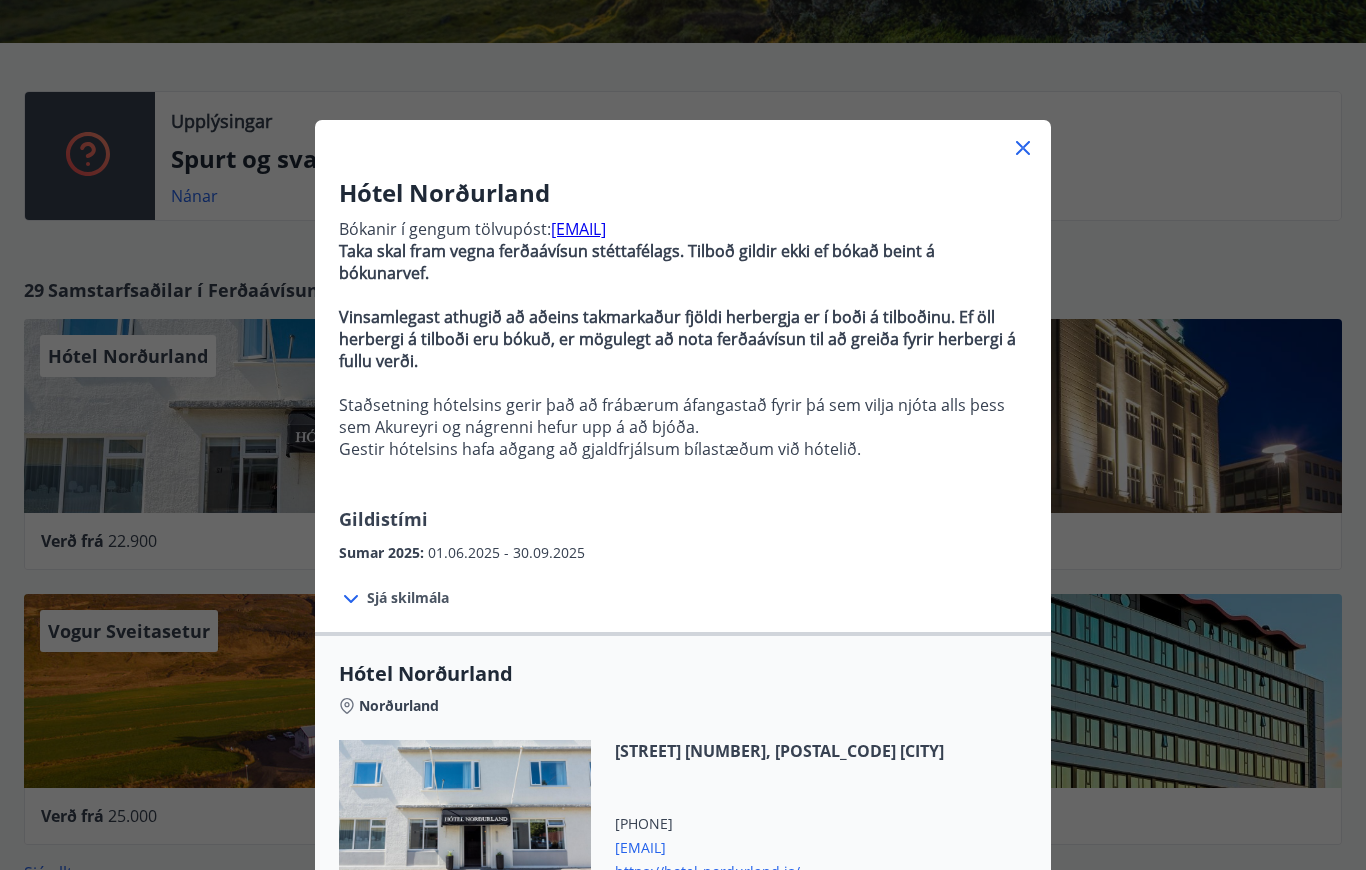 click 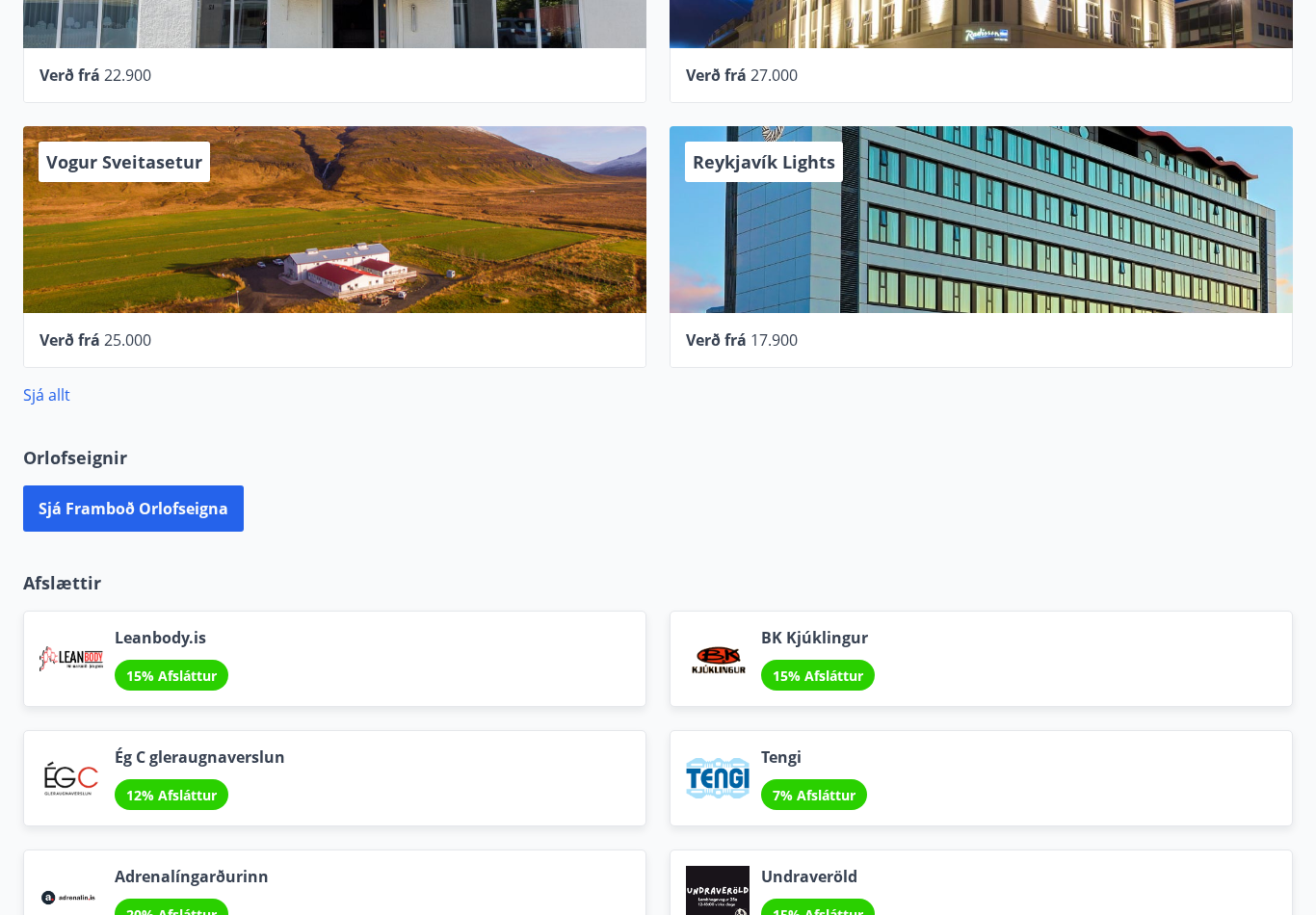 scroll, scrollTop: 788, scrollLeft: 0, axis: vertical 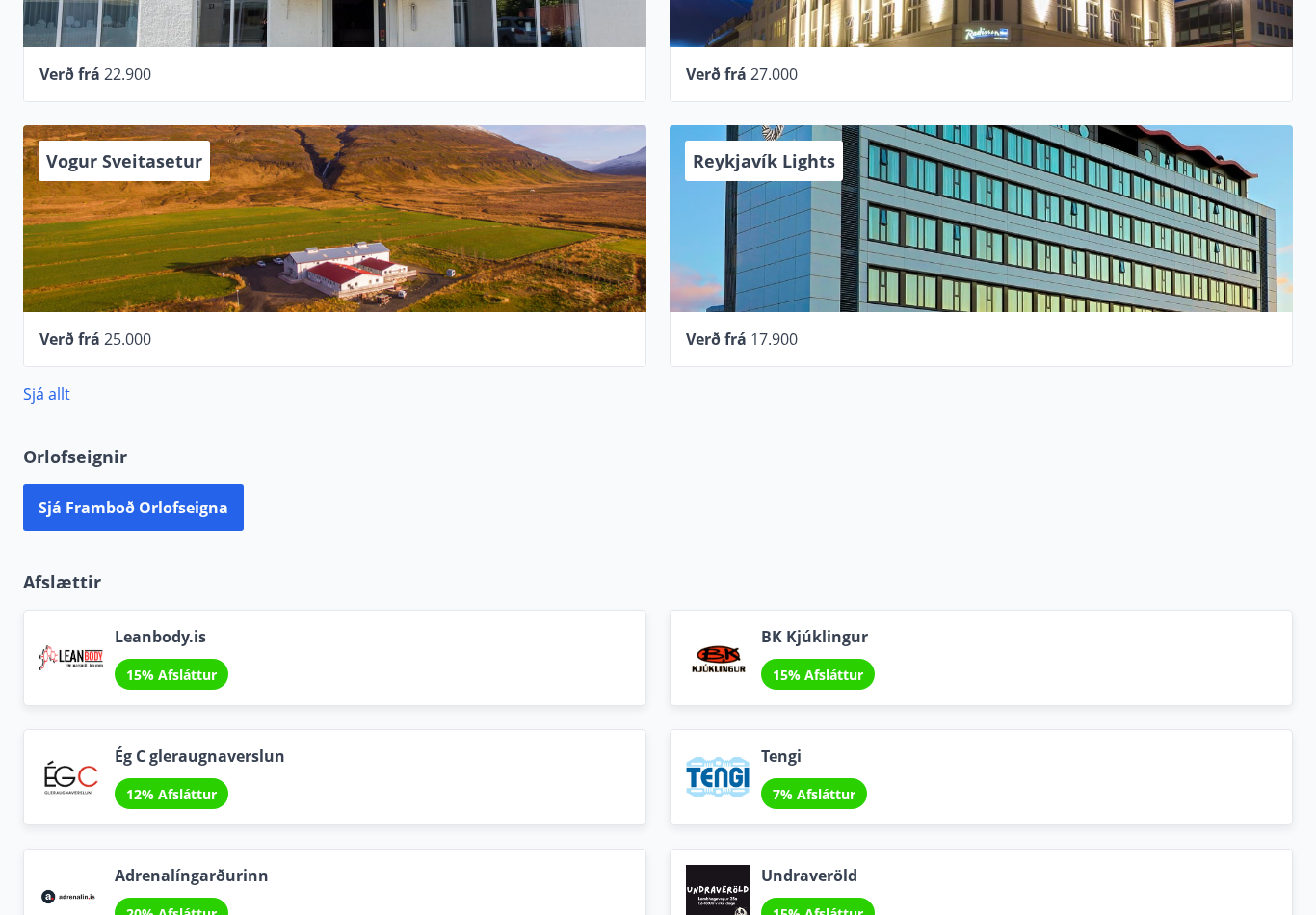 click on "Sjá framboð orlofseigna" at bounding box center (133, 508) 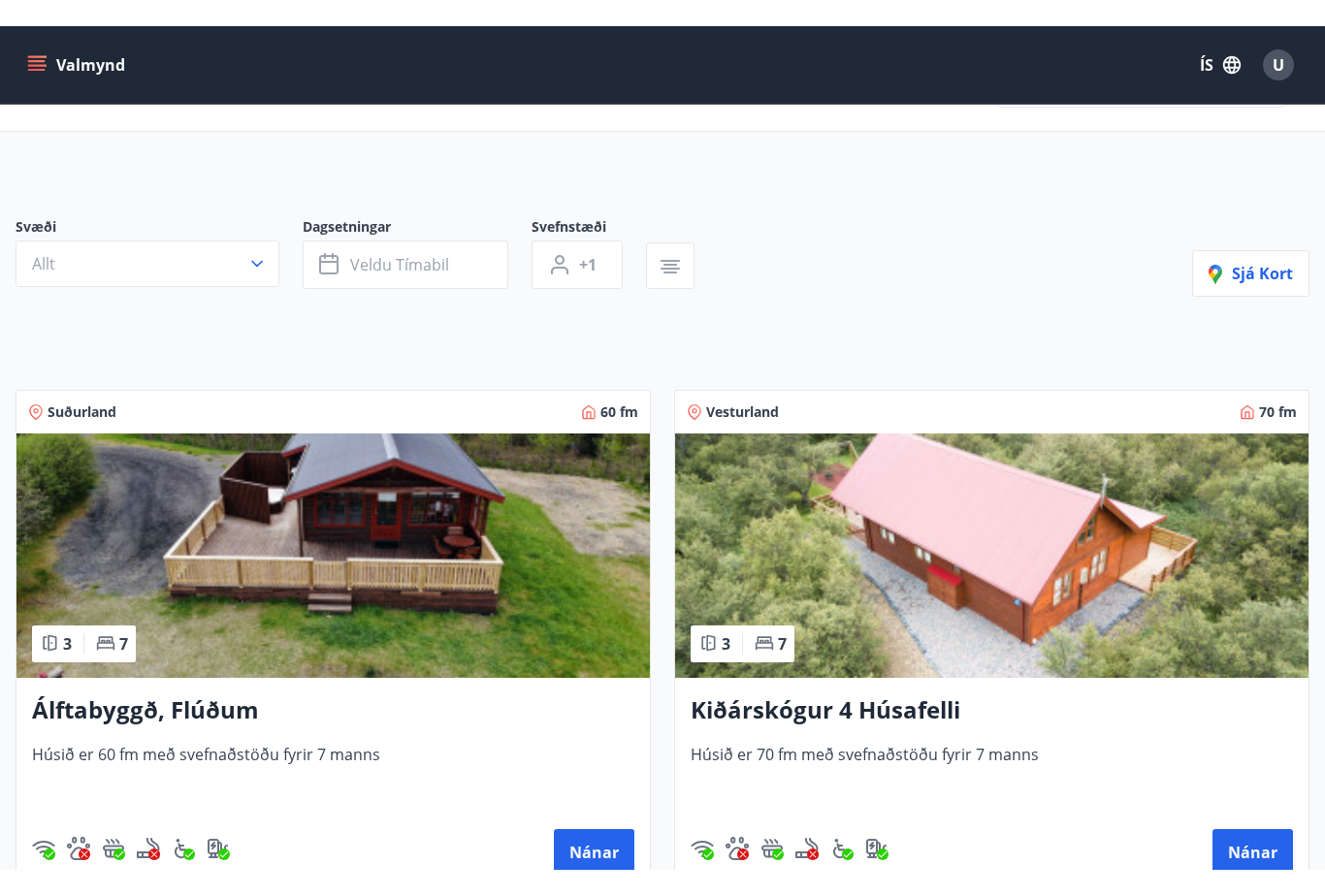 scroll, scrollTop: 0, scrollLeft: 0, axis: both 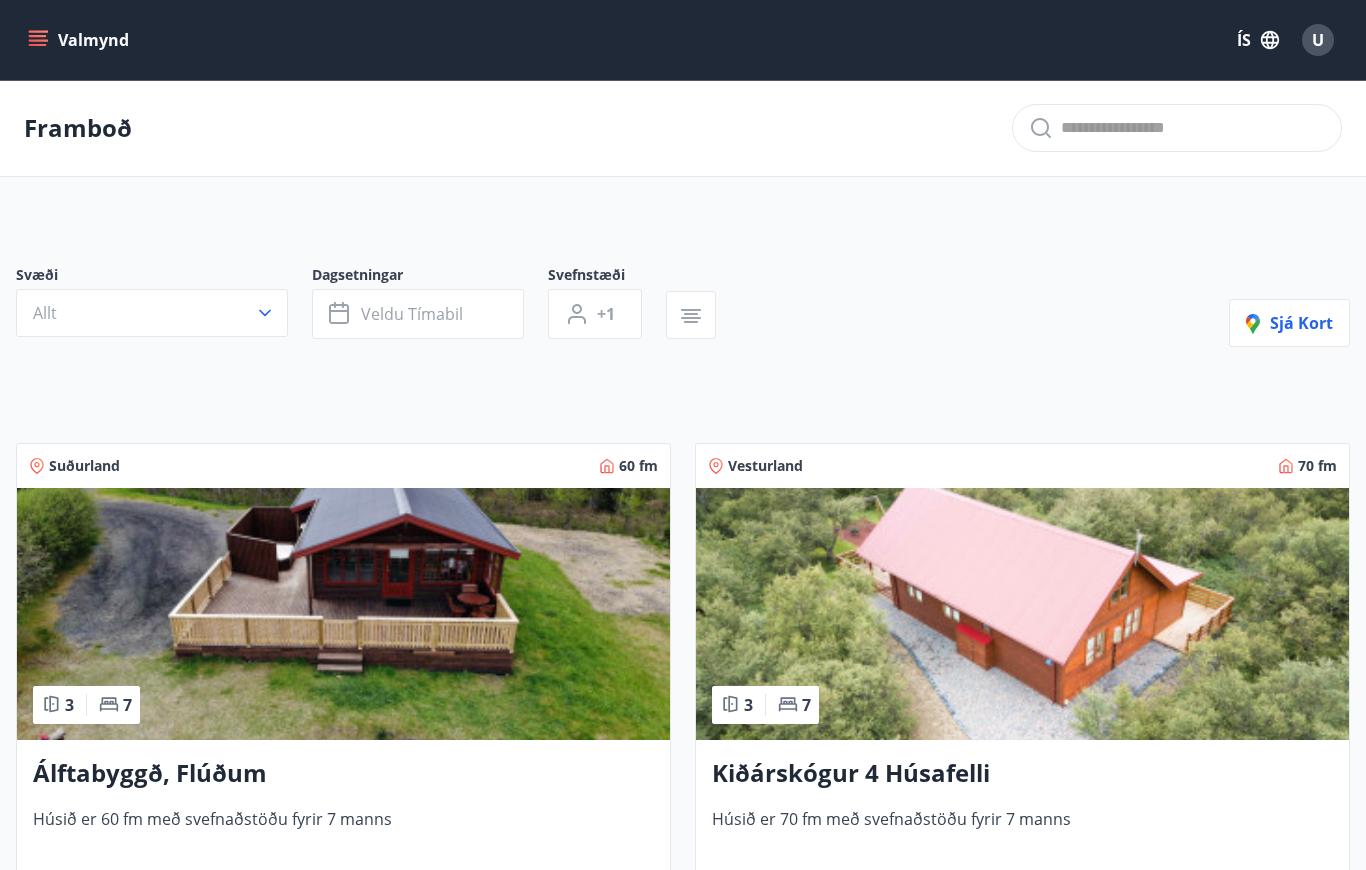click 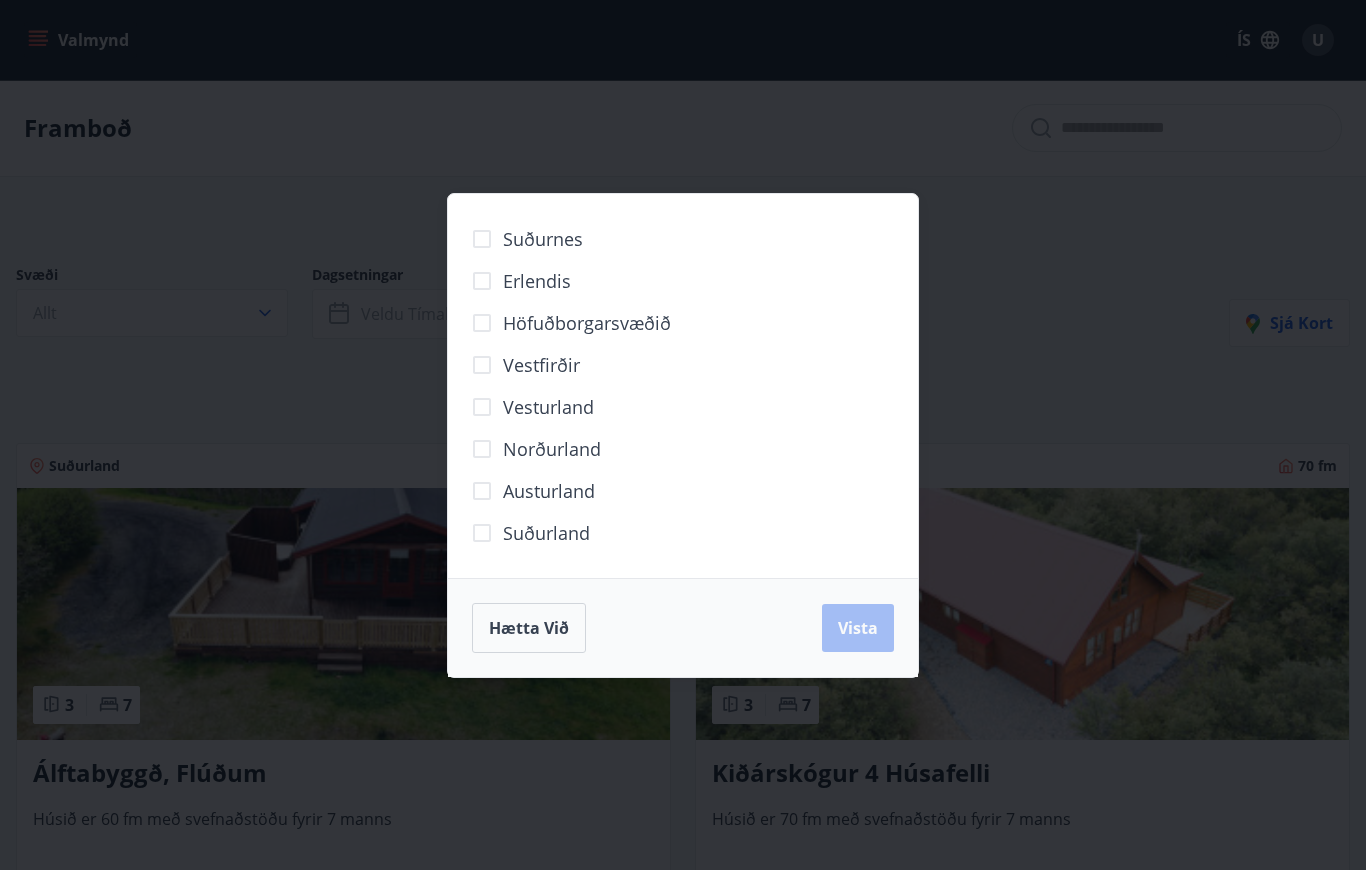 click on "Suðurnes Erlendis Höfuðborgarsvæðið Vestfirðir Vesturland Norðurland Austurland Suðurland Hætta við Vista" at bounding box center (683, 435) 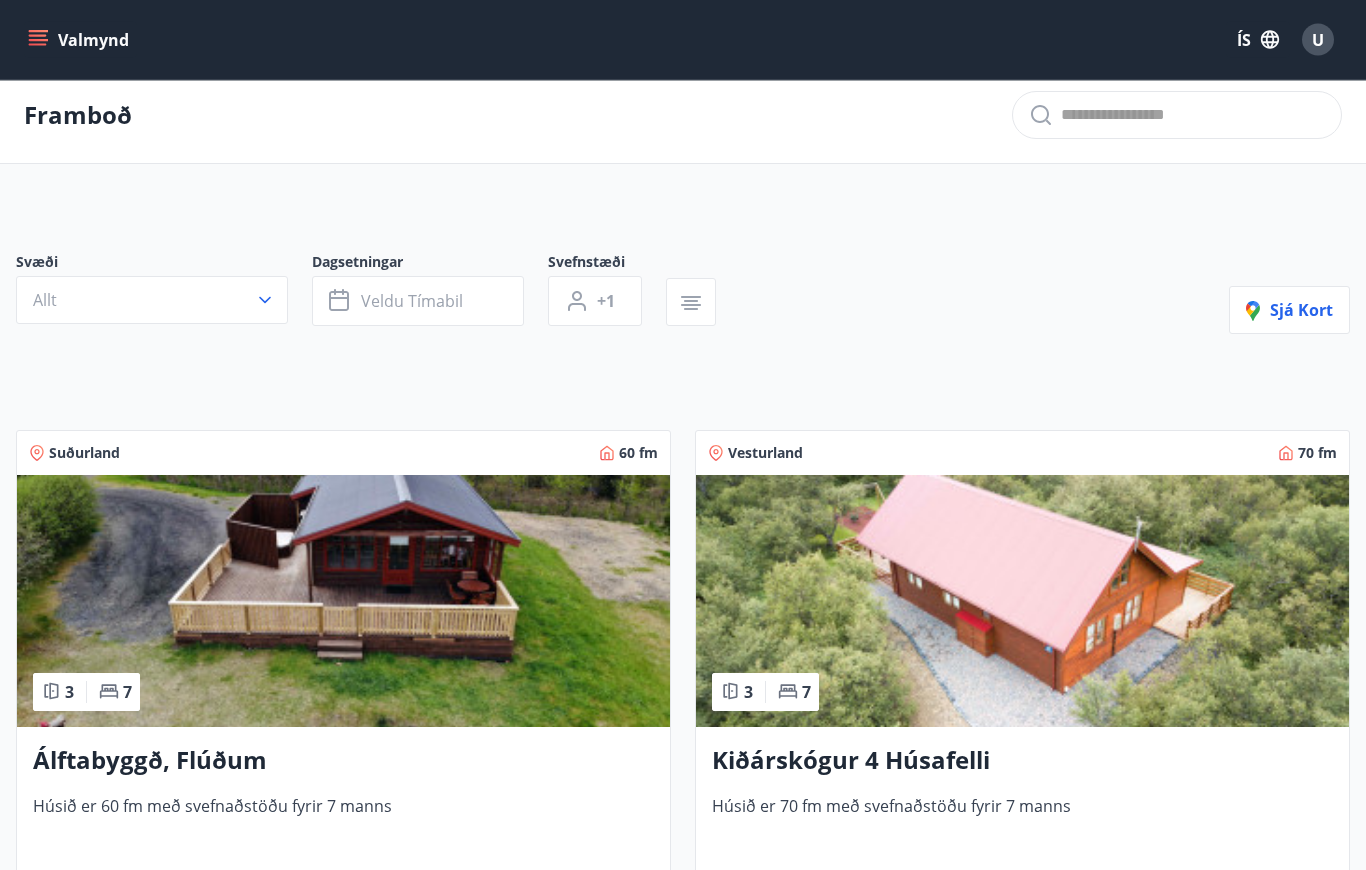 scroll, scrollTop: 0, scrollLeft: 0, axis: both 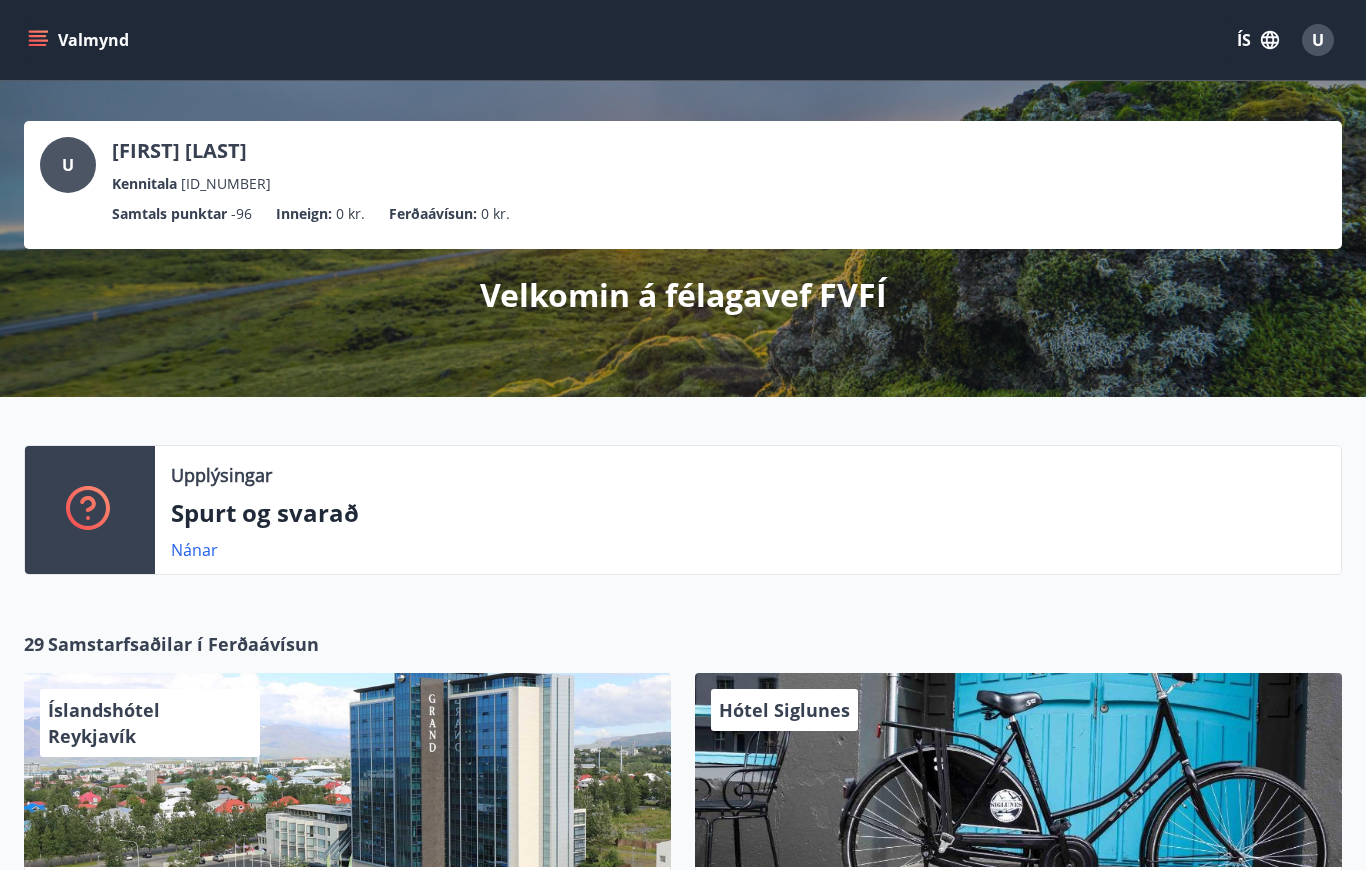 click on "Ferðaávísun :" at bounding box center [433, 214] 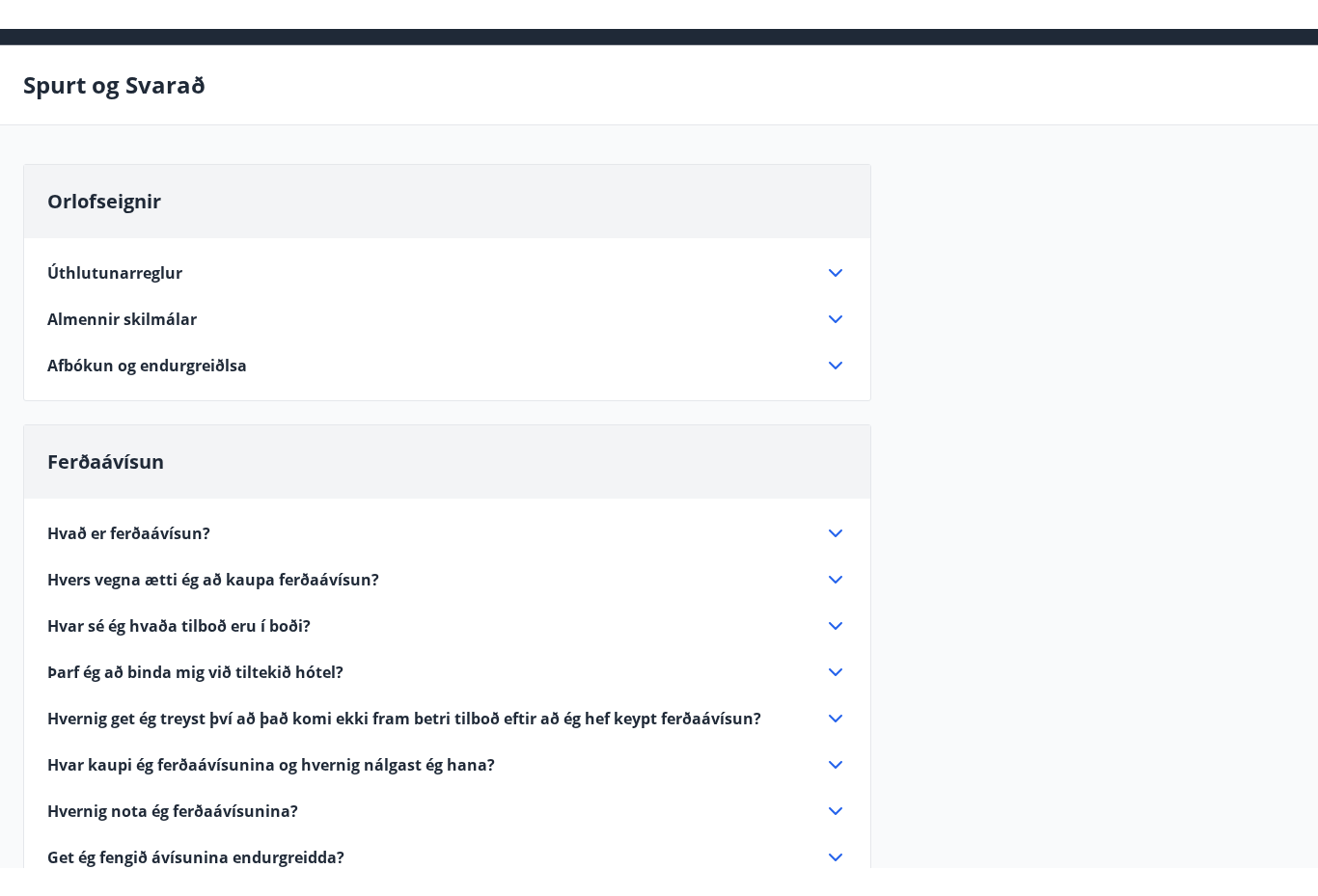scroll, scrollTop: 0, scrollLeft: 0, axis: both 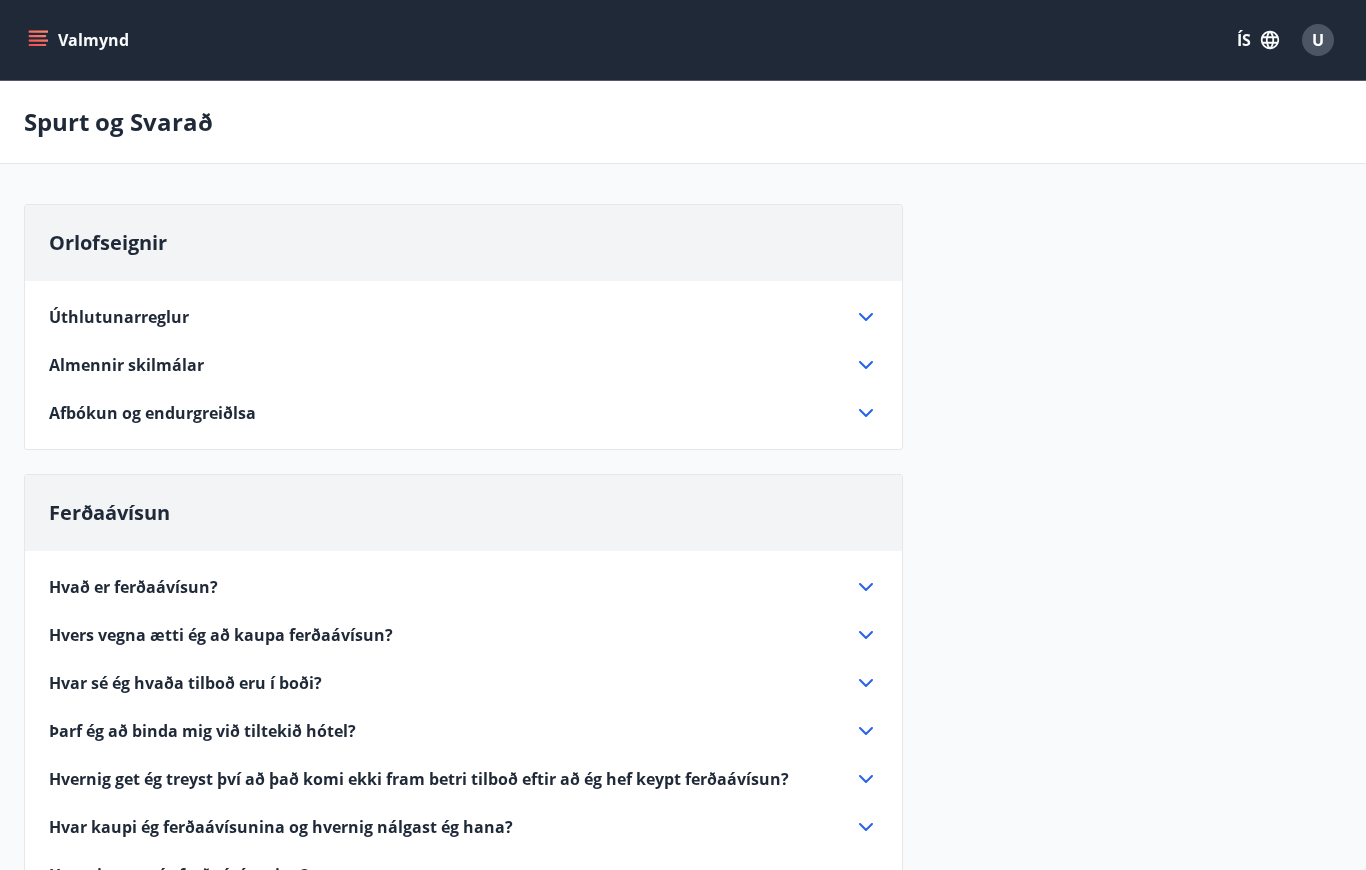 click 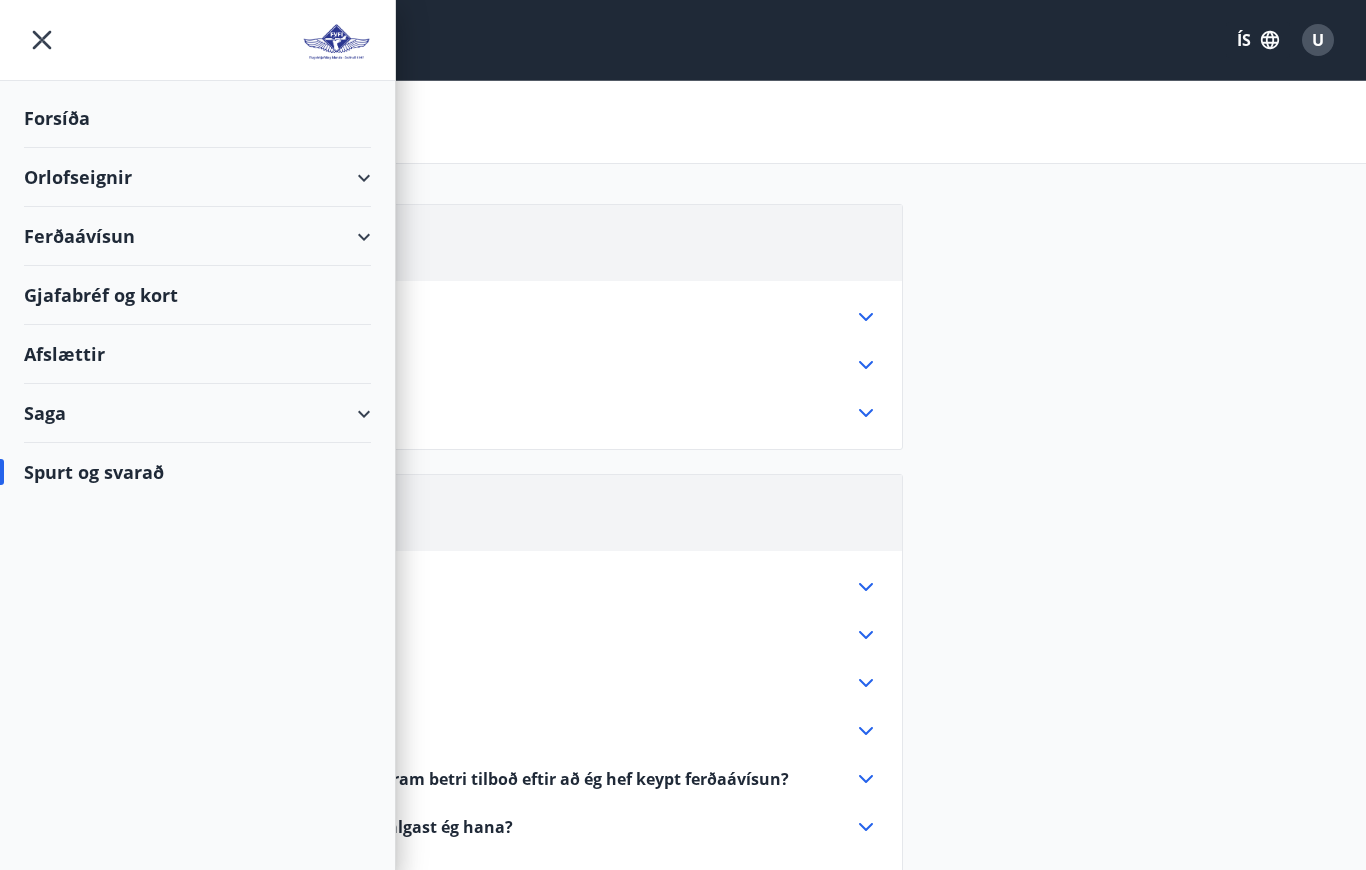 click on "Ferðaávísun" at bounding box center [197, 236] 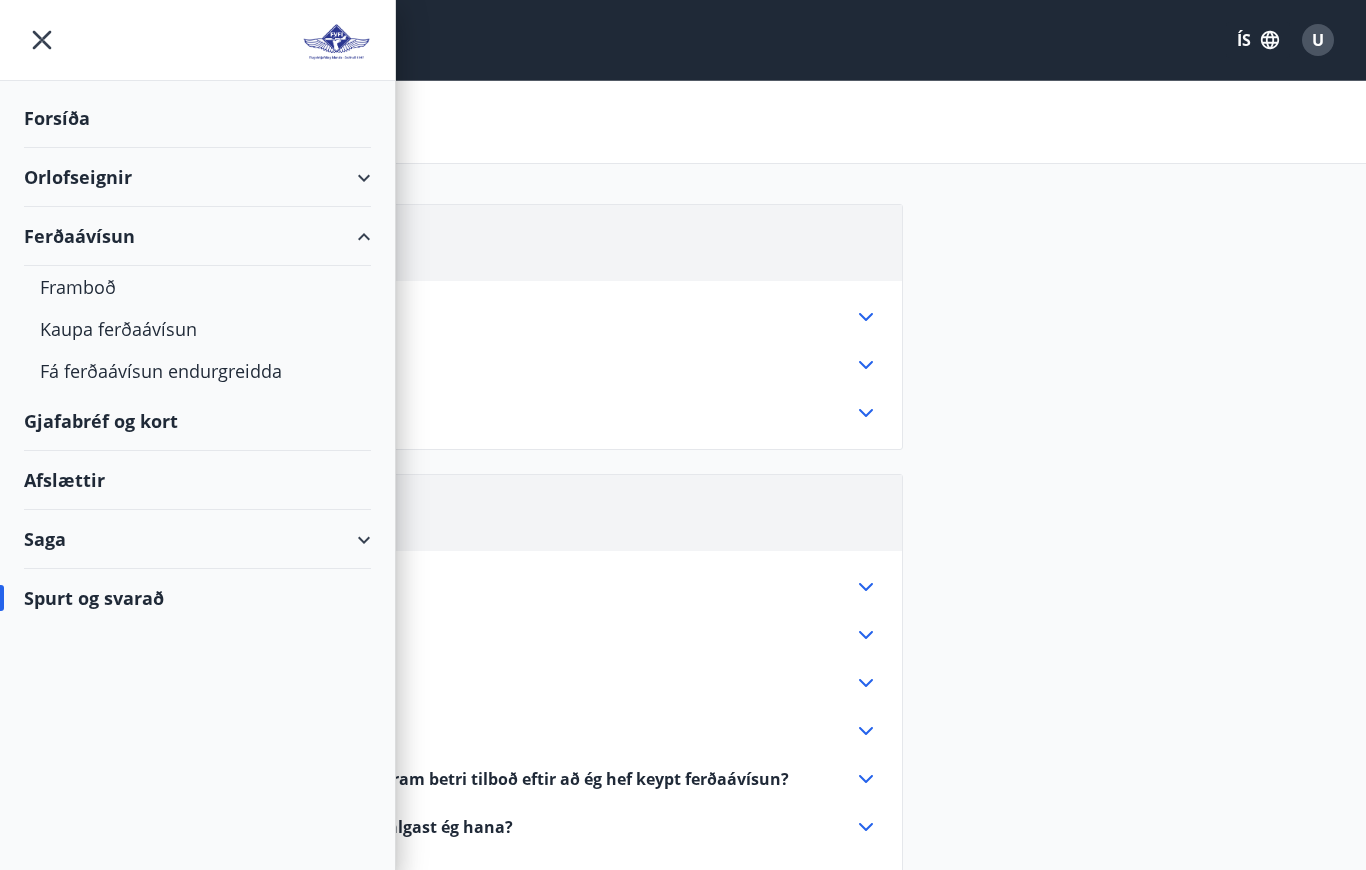 click on "Framboð" at bounding box center (197, 287) 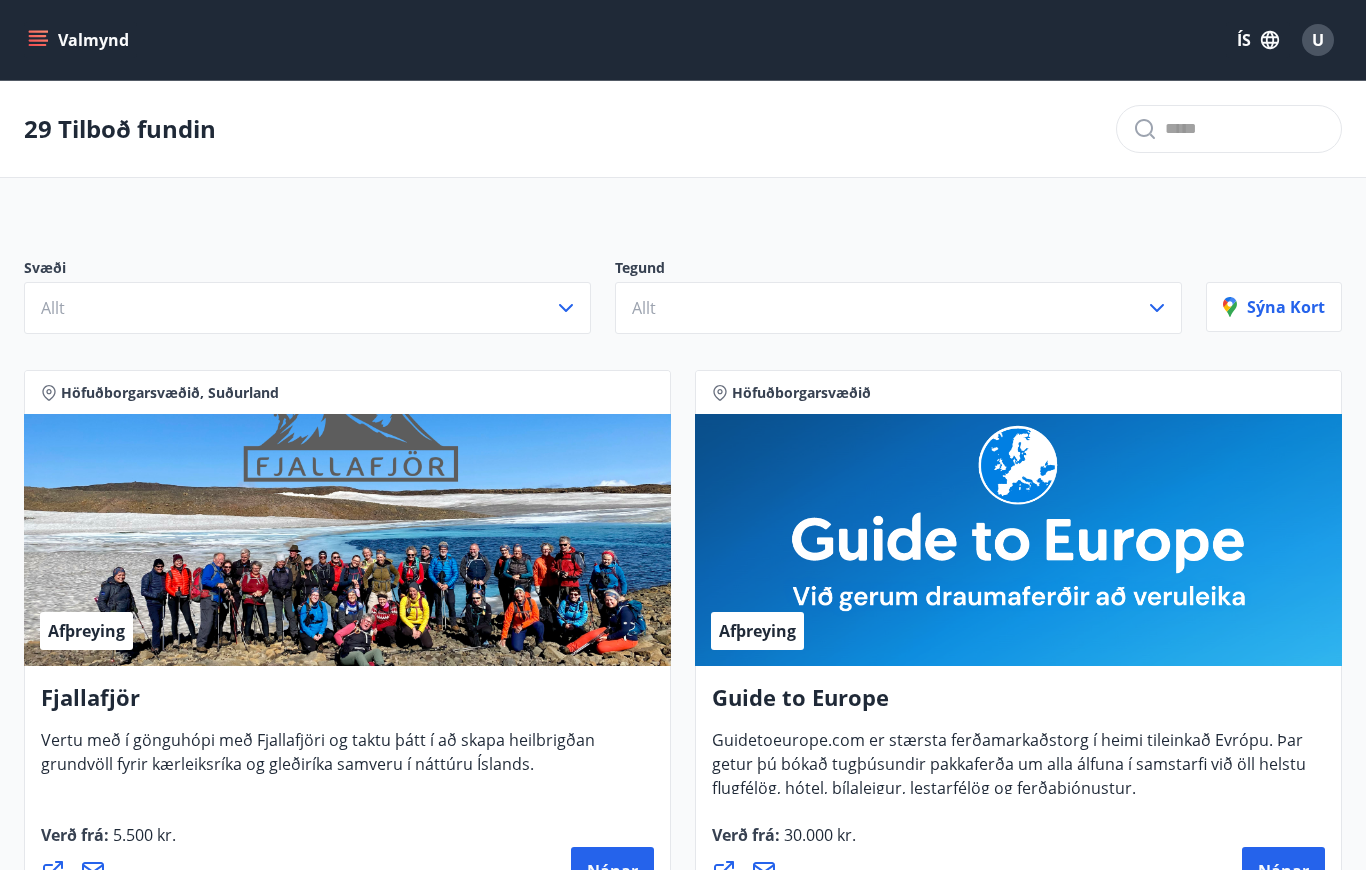 click 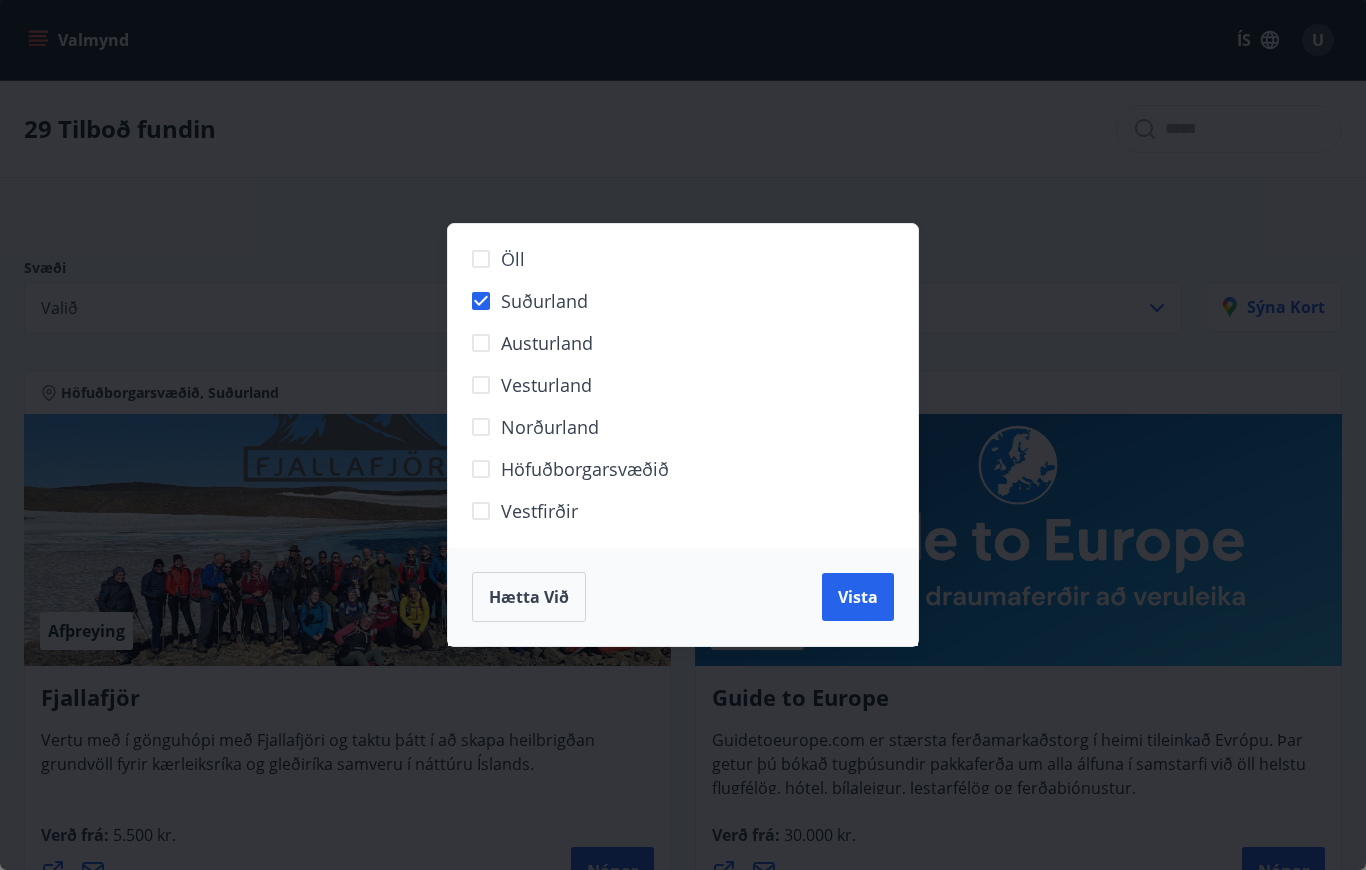 click on "Vista" at bounding box center (858, 597) 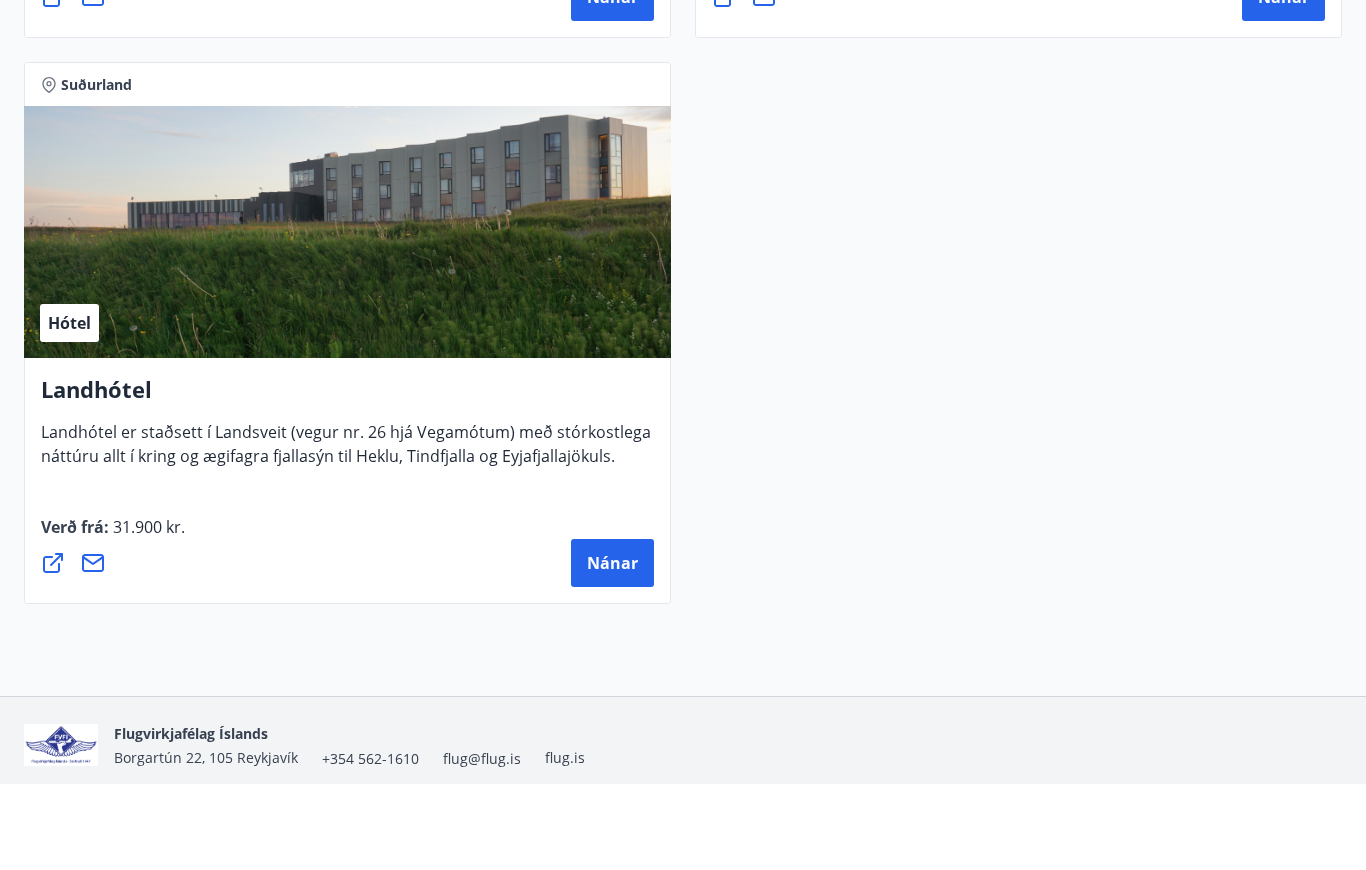 scroll, scrollTop: 2670, scrollLeft: 0, axis: vertical 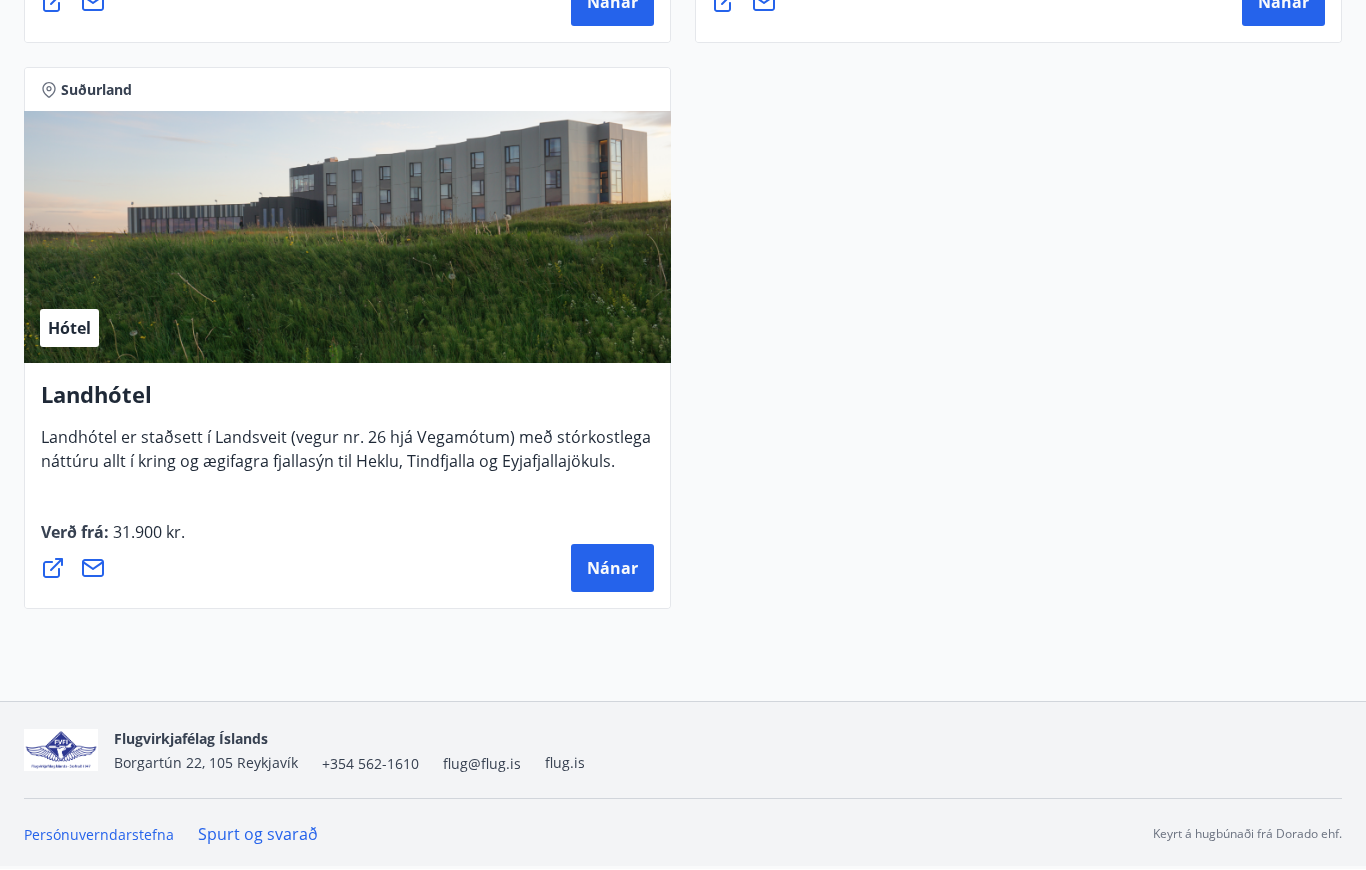 click on "Nánar" at bounding box center (612, 569) 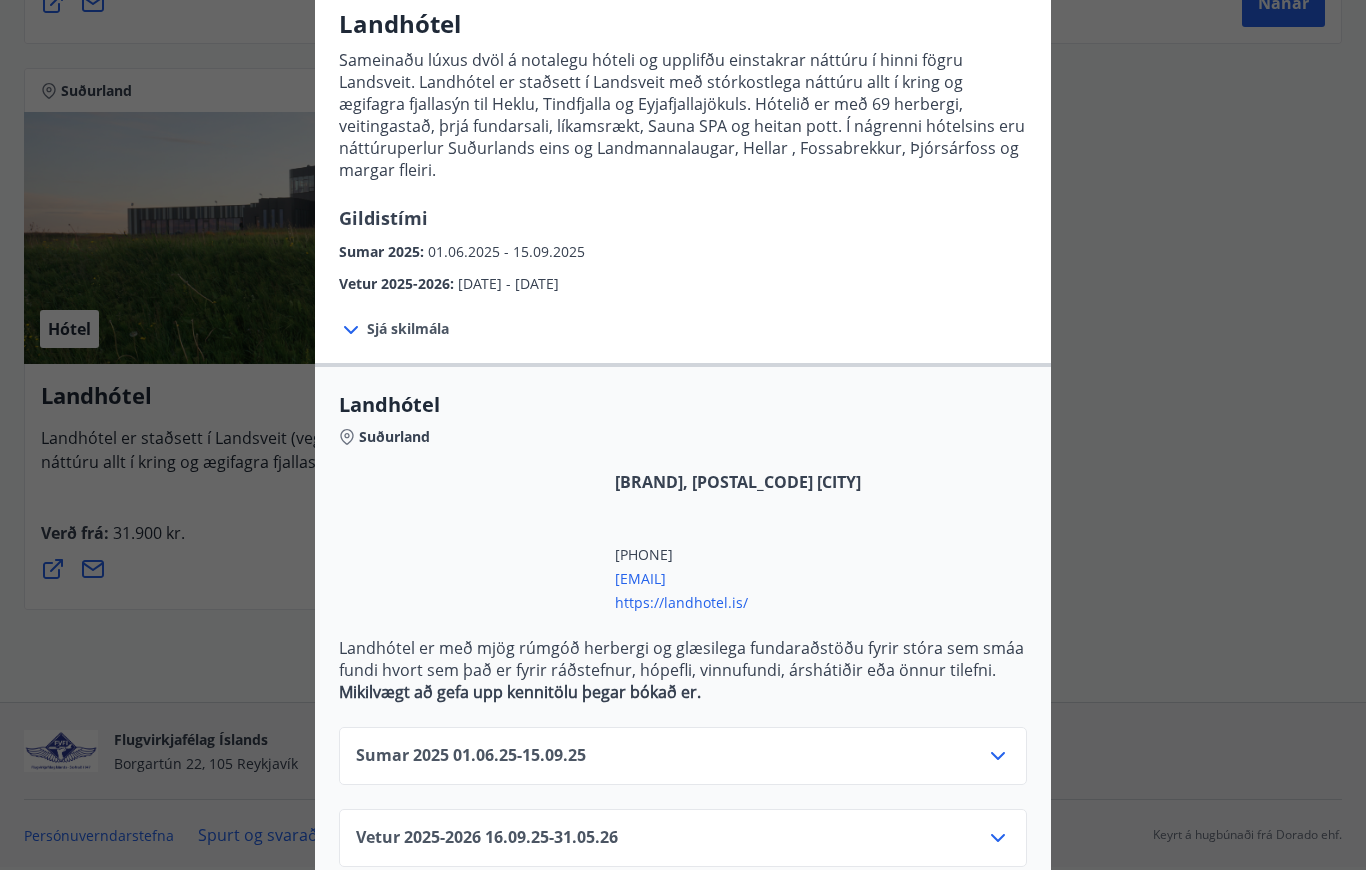 scroll, scrollTop: 168, scrollLeft: 0, axis: vertical 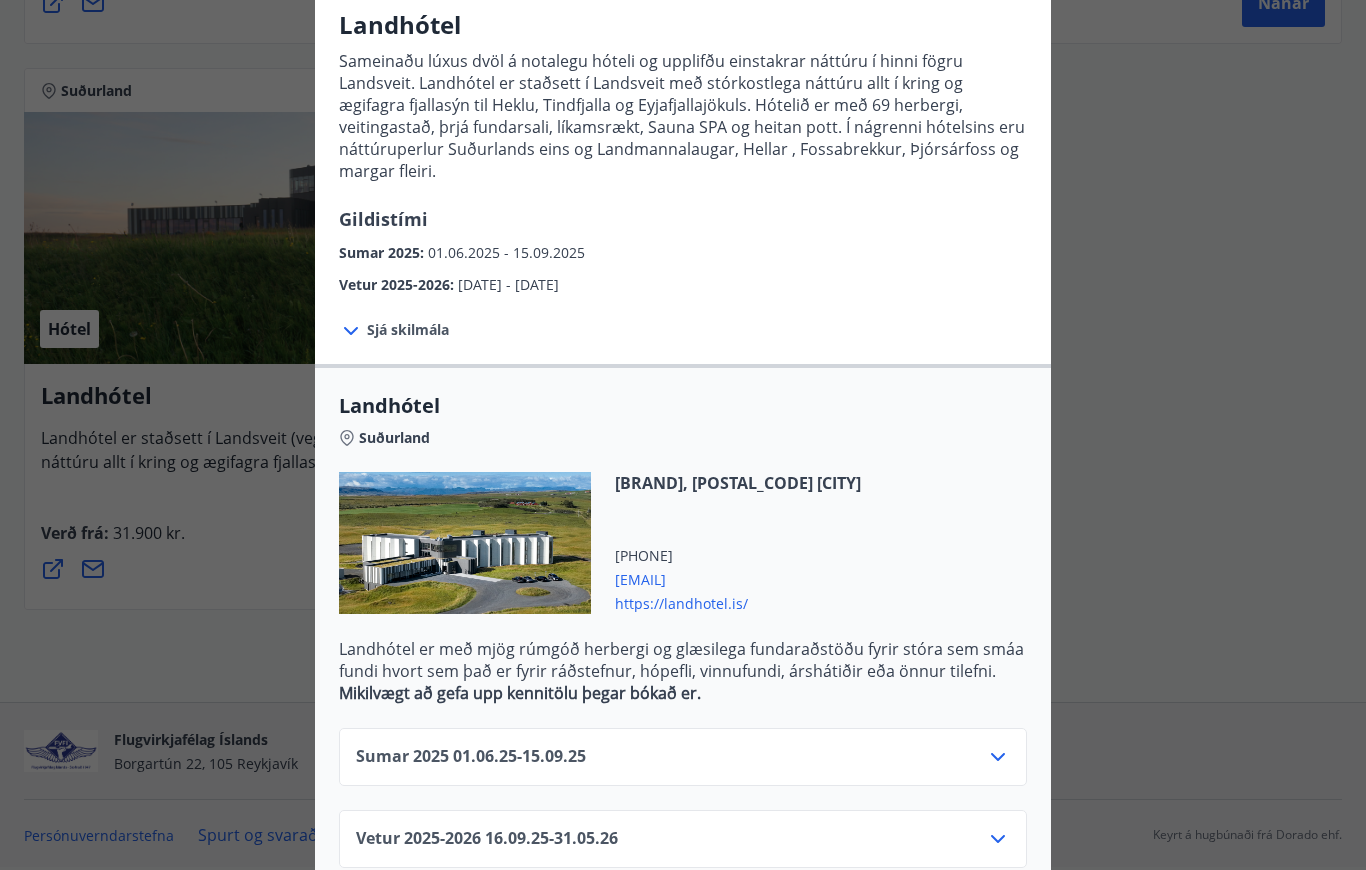 click 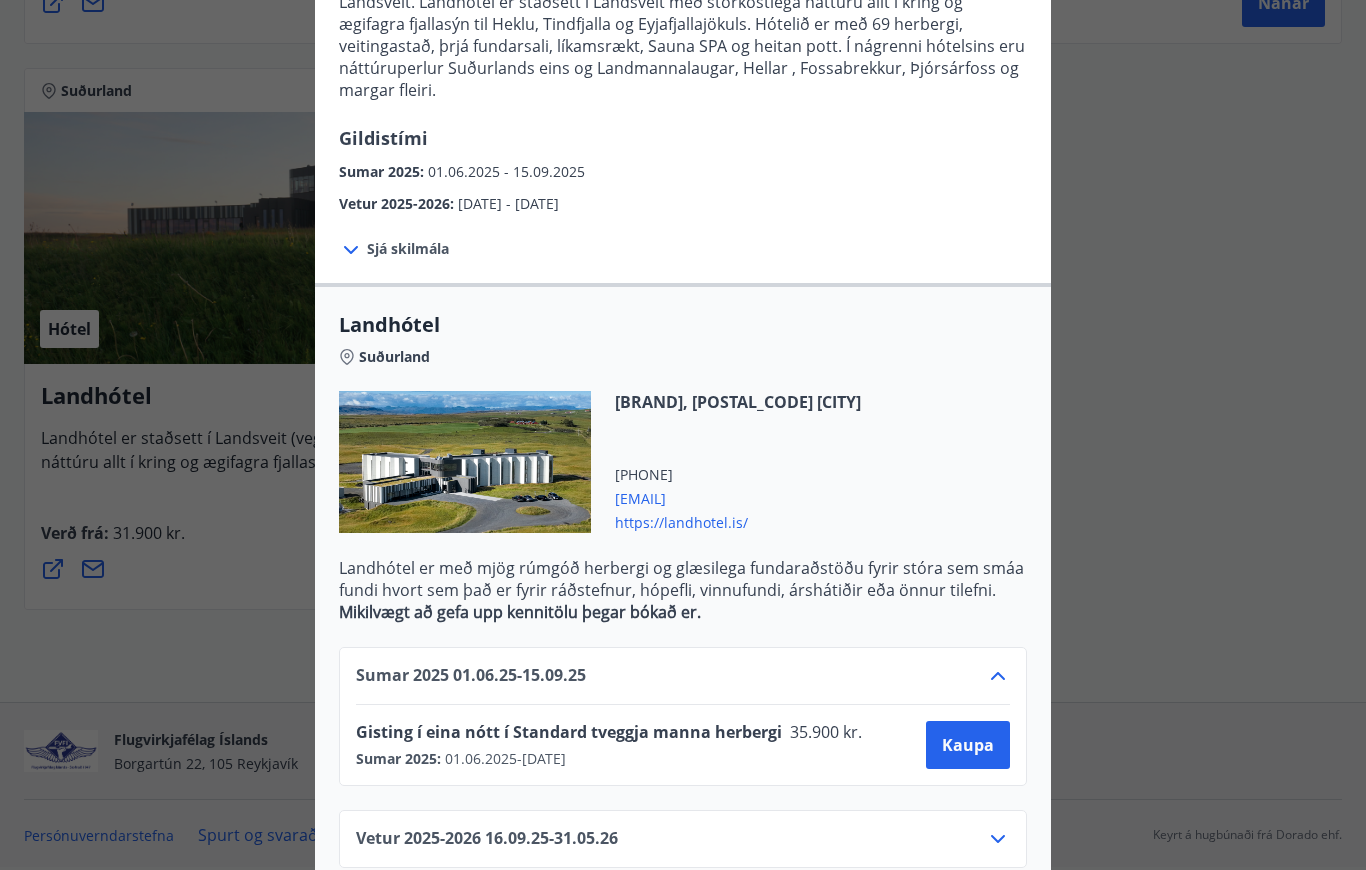 scroll, scrollTop: 249, scrollLeft: 0, axis: vertical 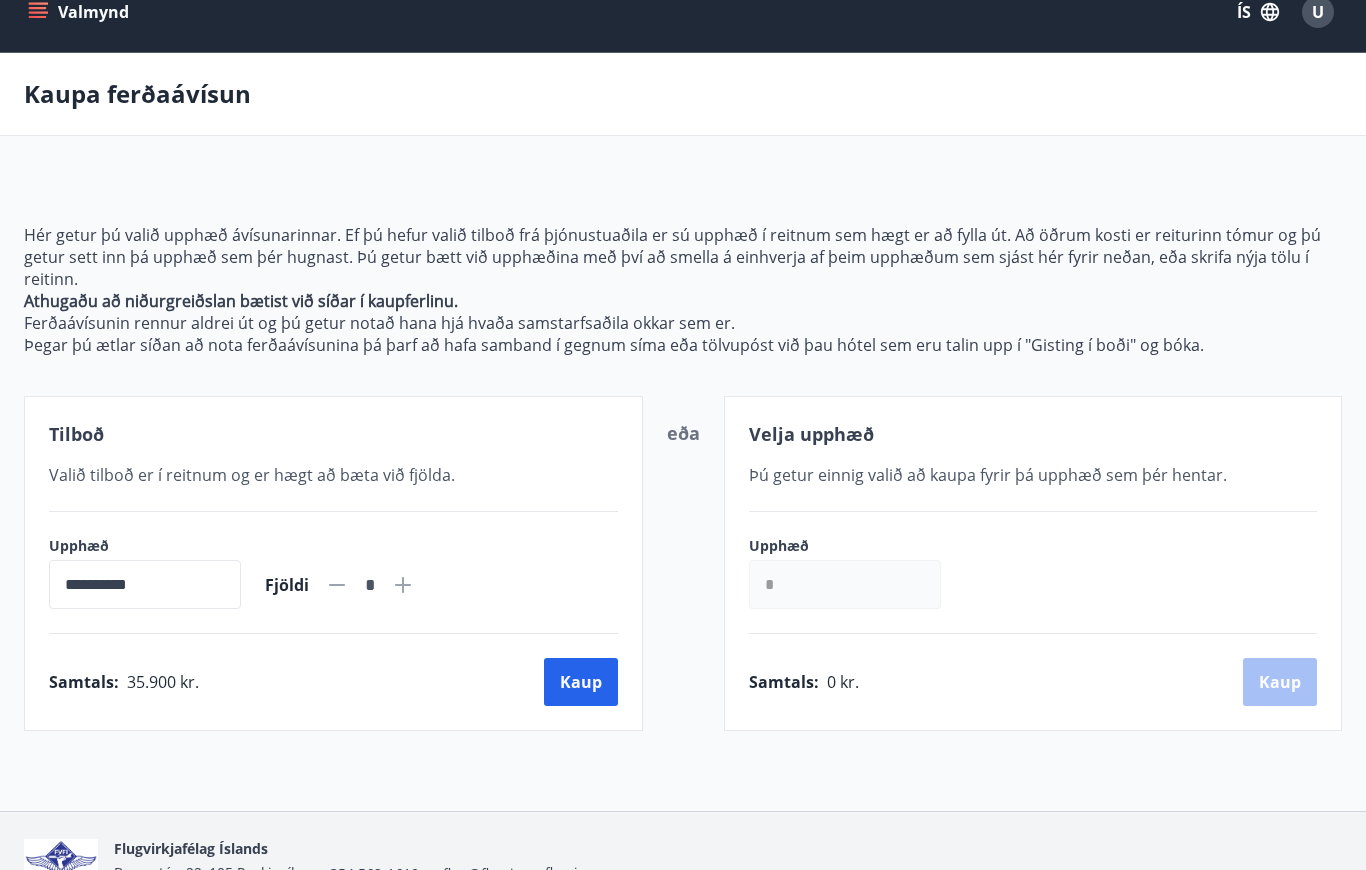 click on "Kaup" at bounding box center [581, 682] 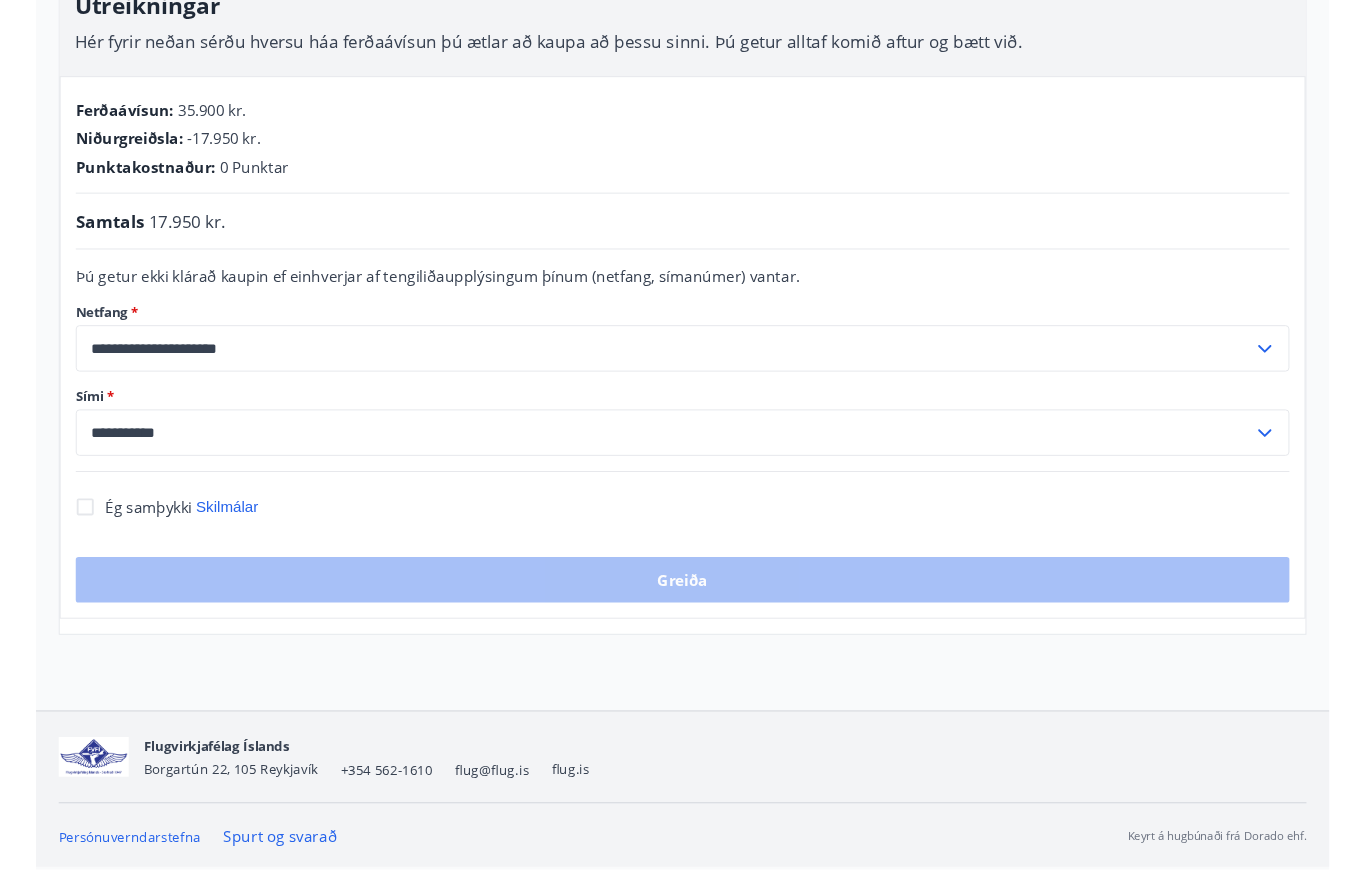 scroll, scrollTop: 434, scrollLeft: 0, axis: vertical 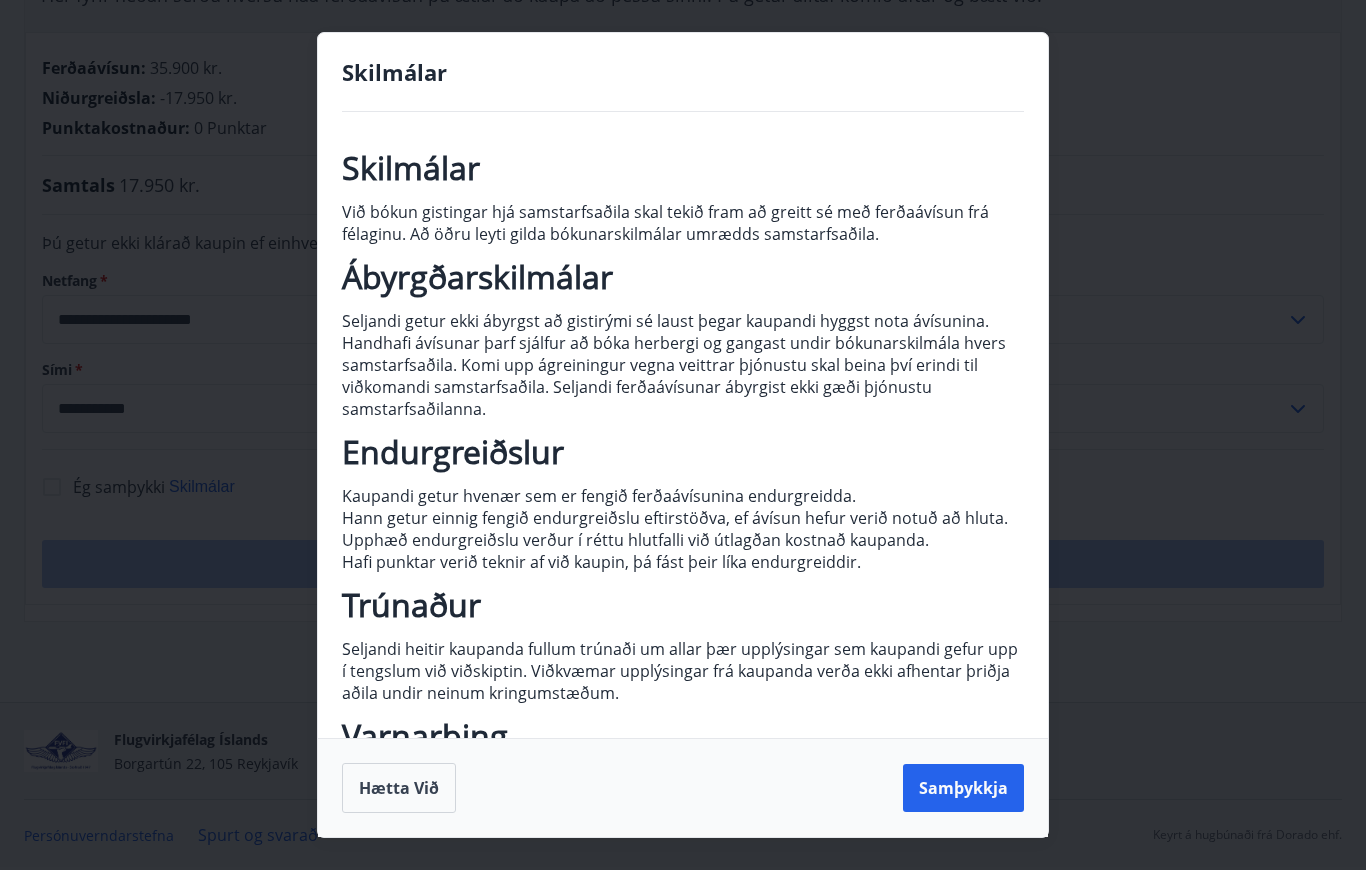 click on "Samþykkja" at bounding box center [963, 788] 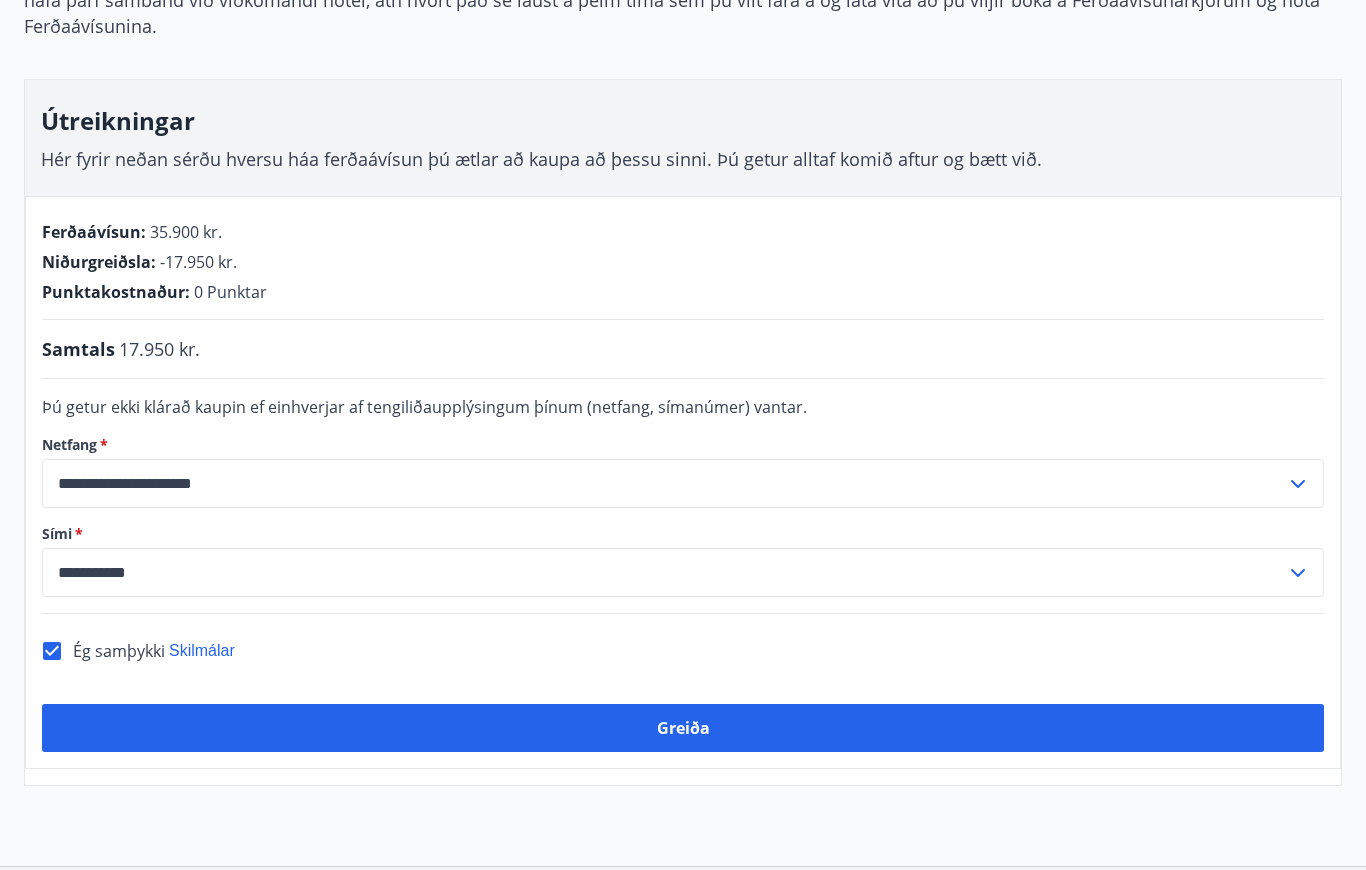 scroll, scrollTop: 0, scrollLeft: 0, axis: both 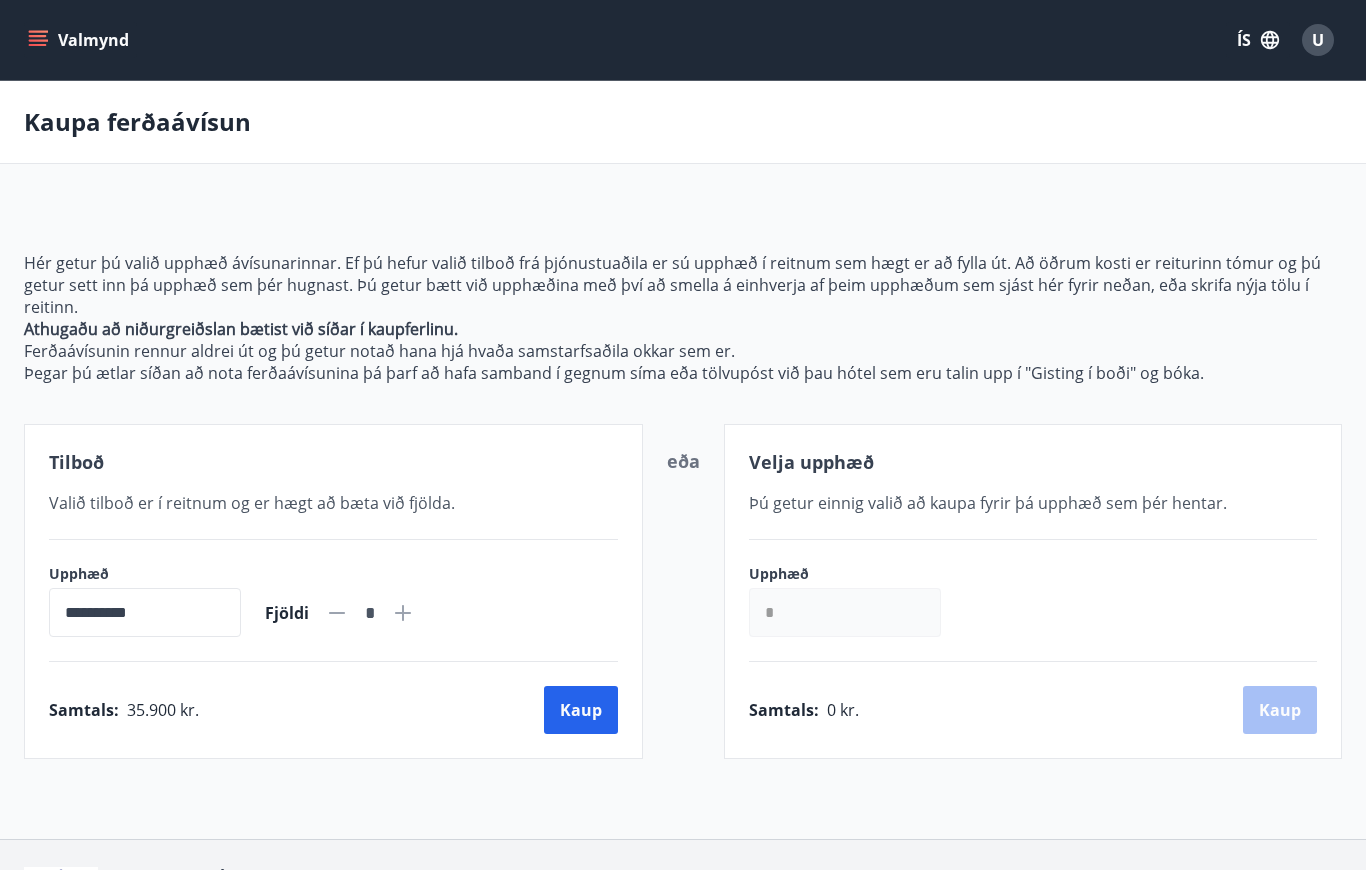 click 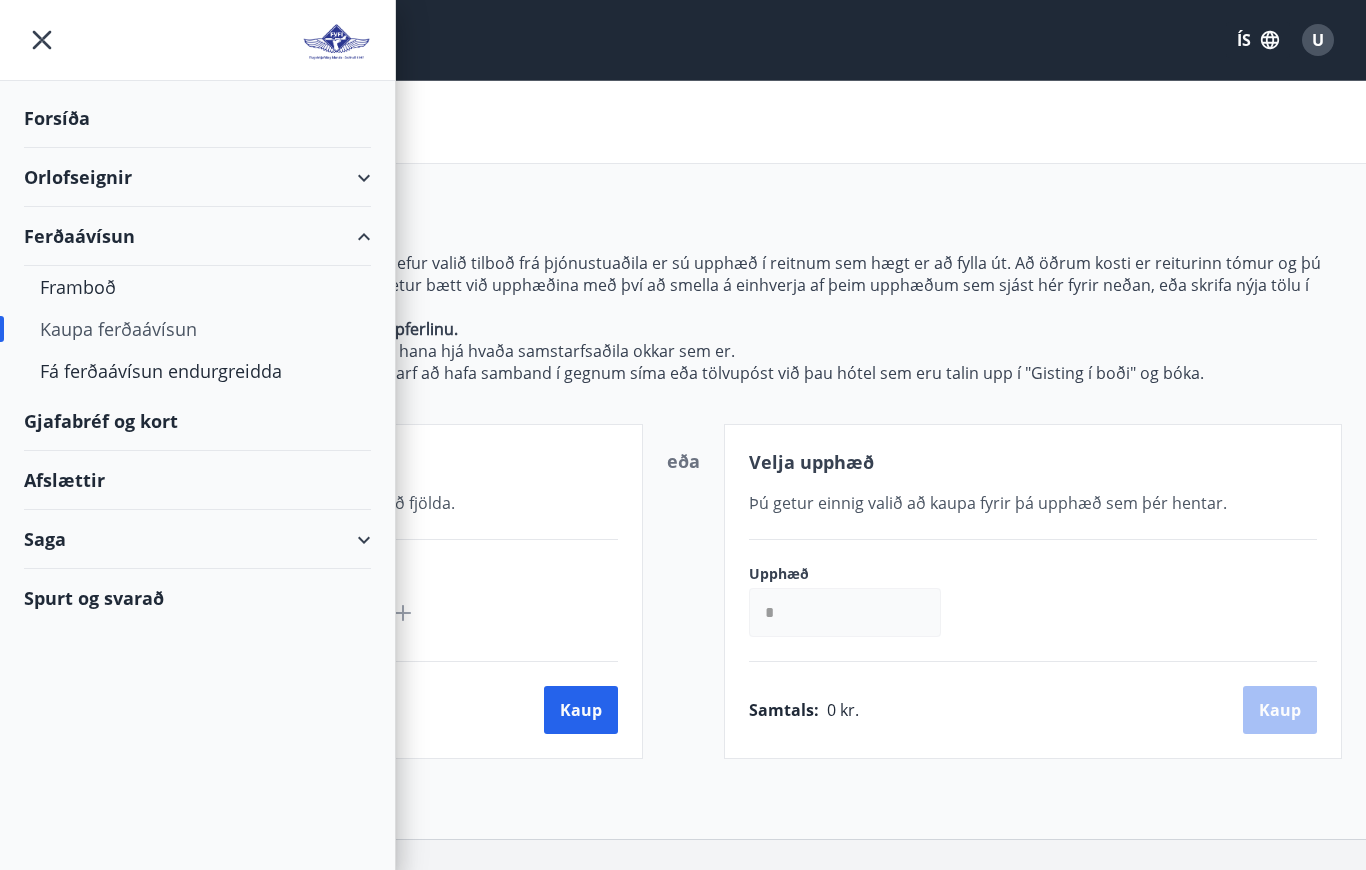 click on "Orlofseignir" at bounding box center (197, 177) 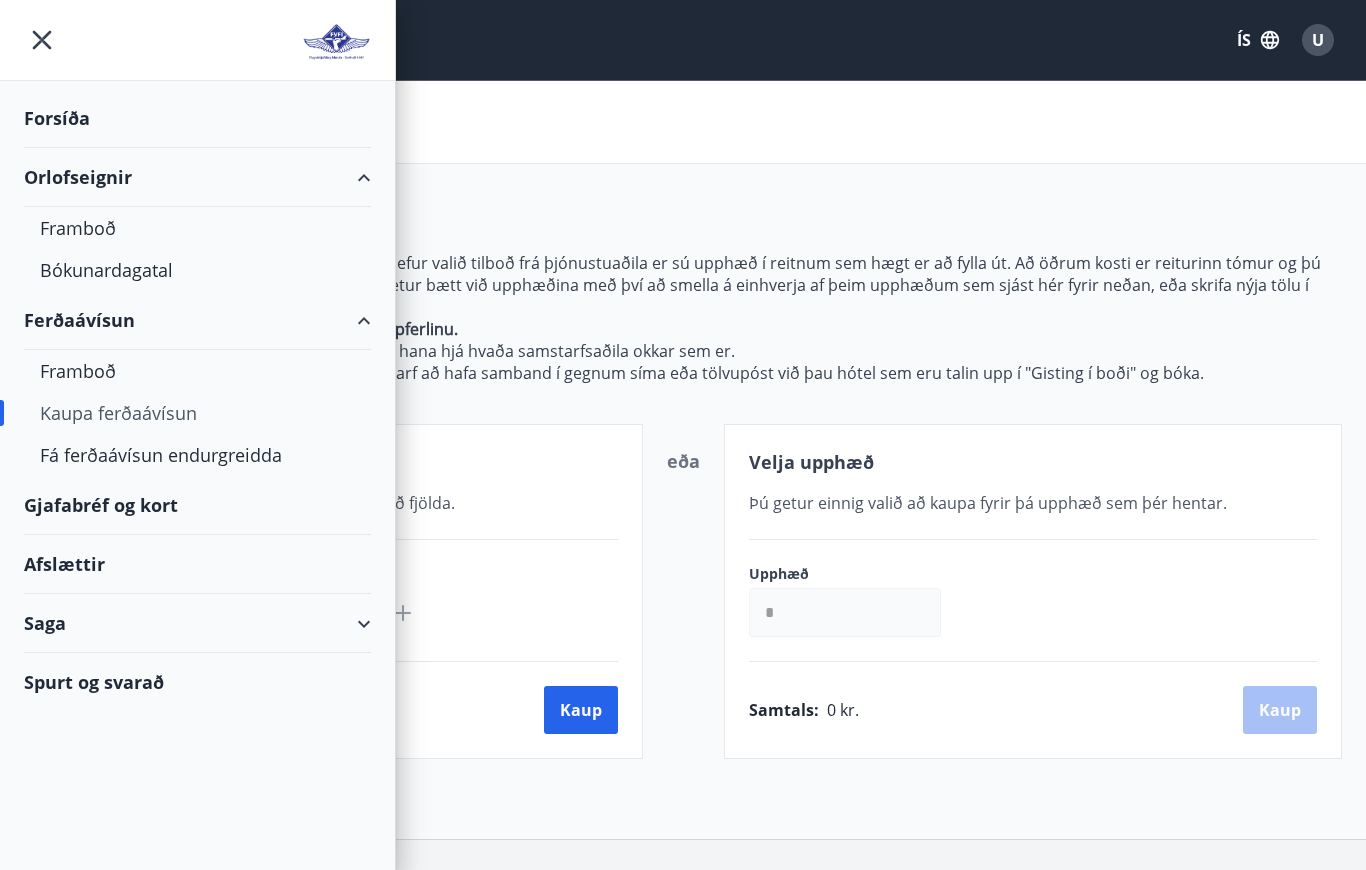 click on "Bókunardagatal" at bounding box center (197, 270) 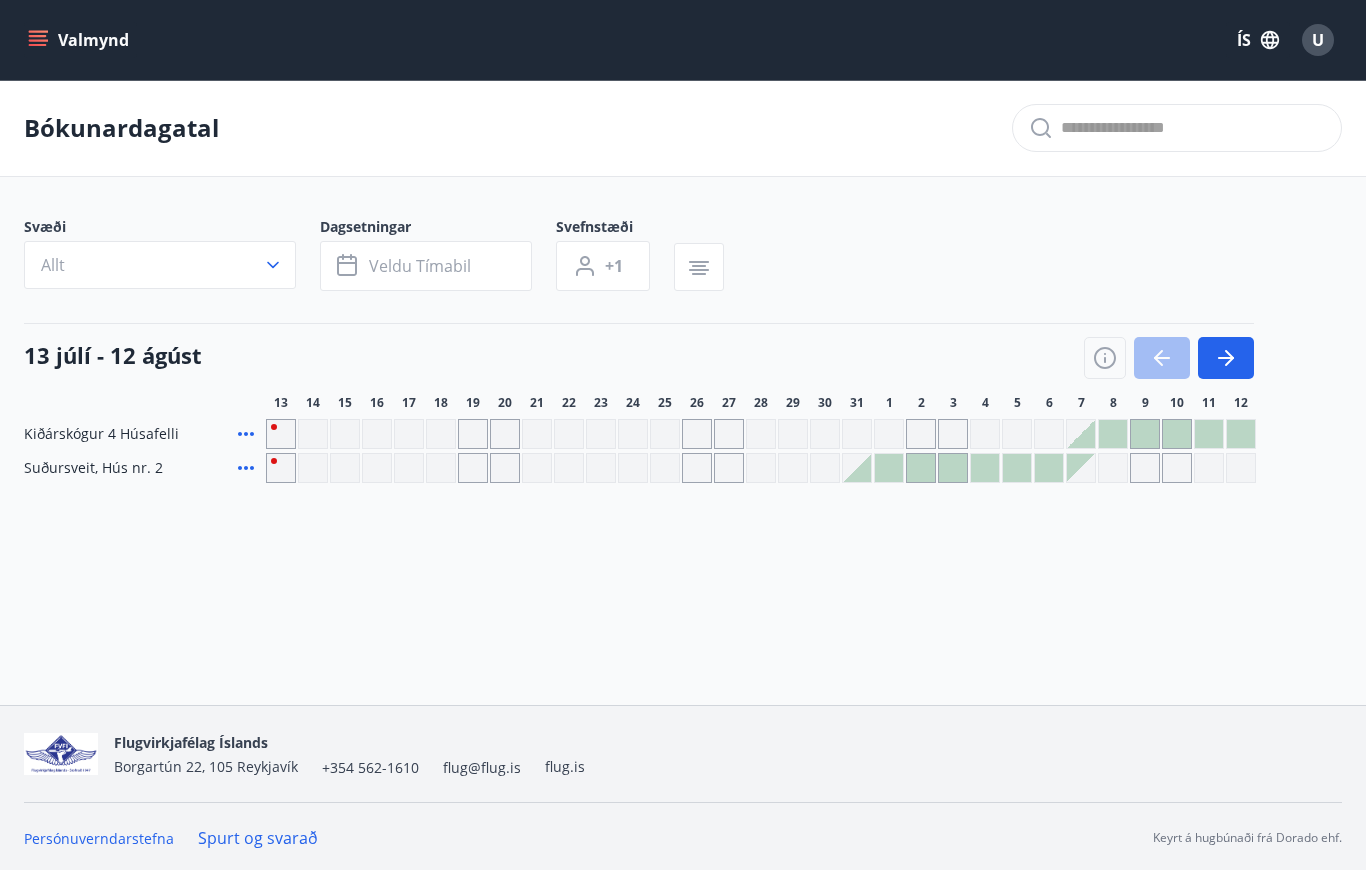 click on "Allt" at bounding box center (160, 265) 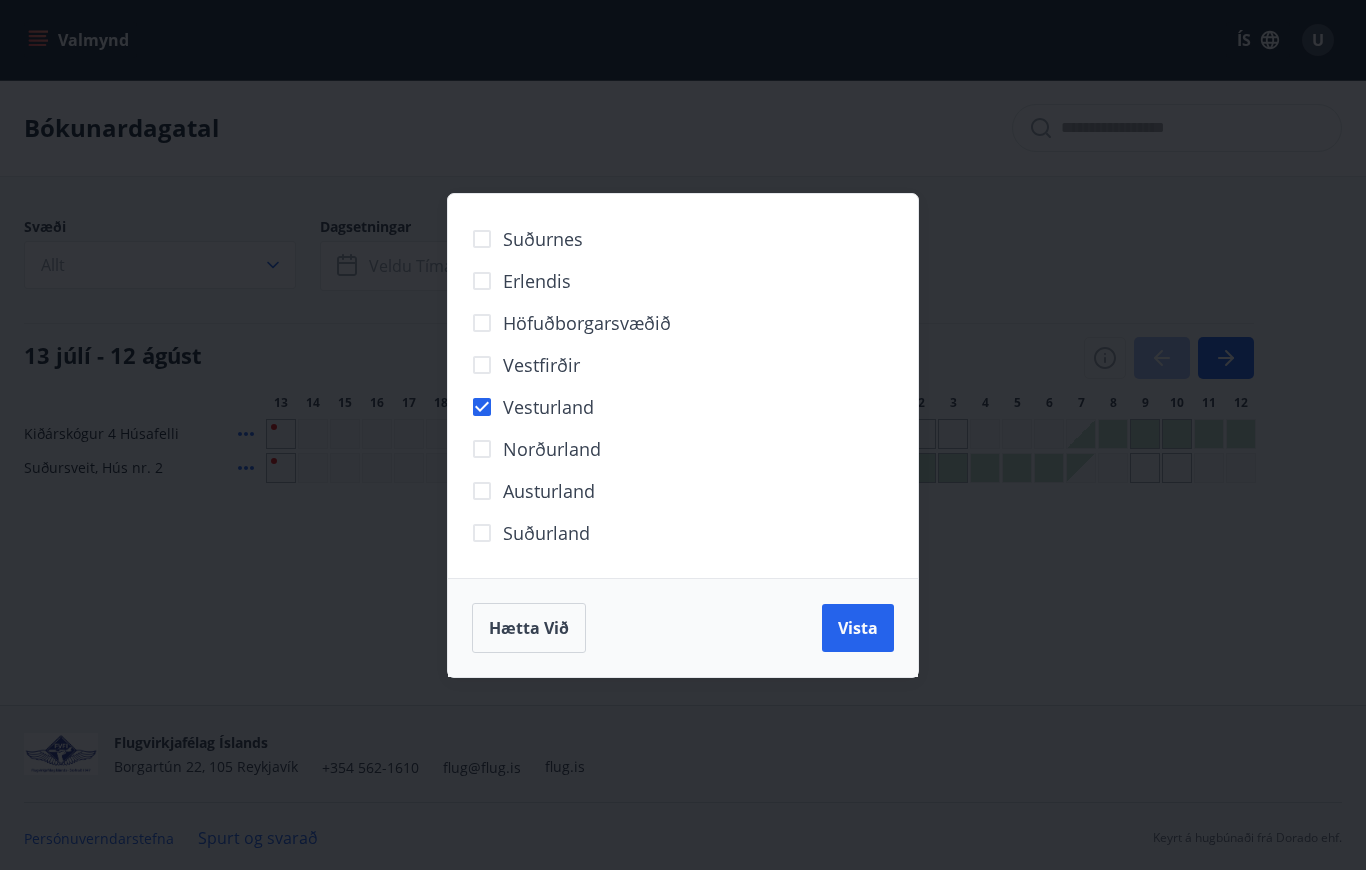 click on "Vista" at bounding box center (858, 628) 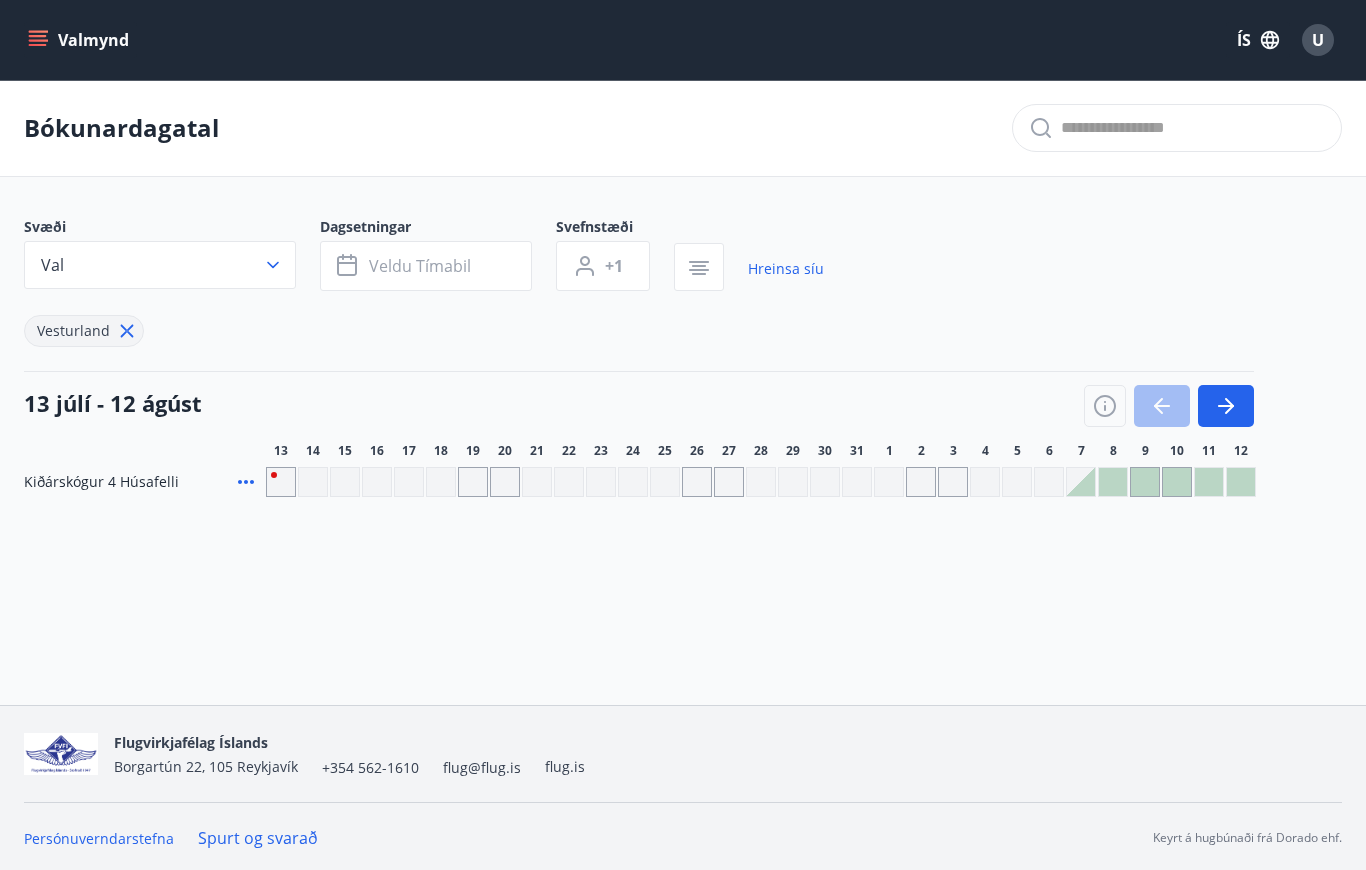 click 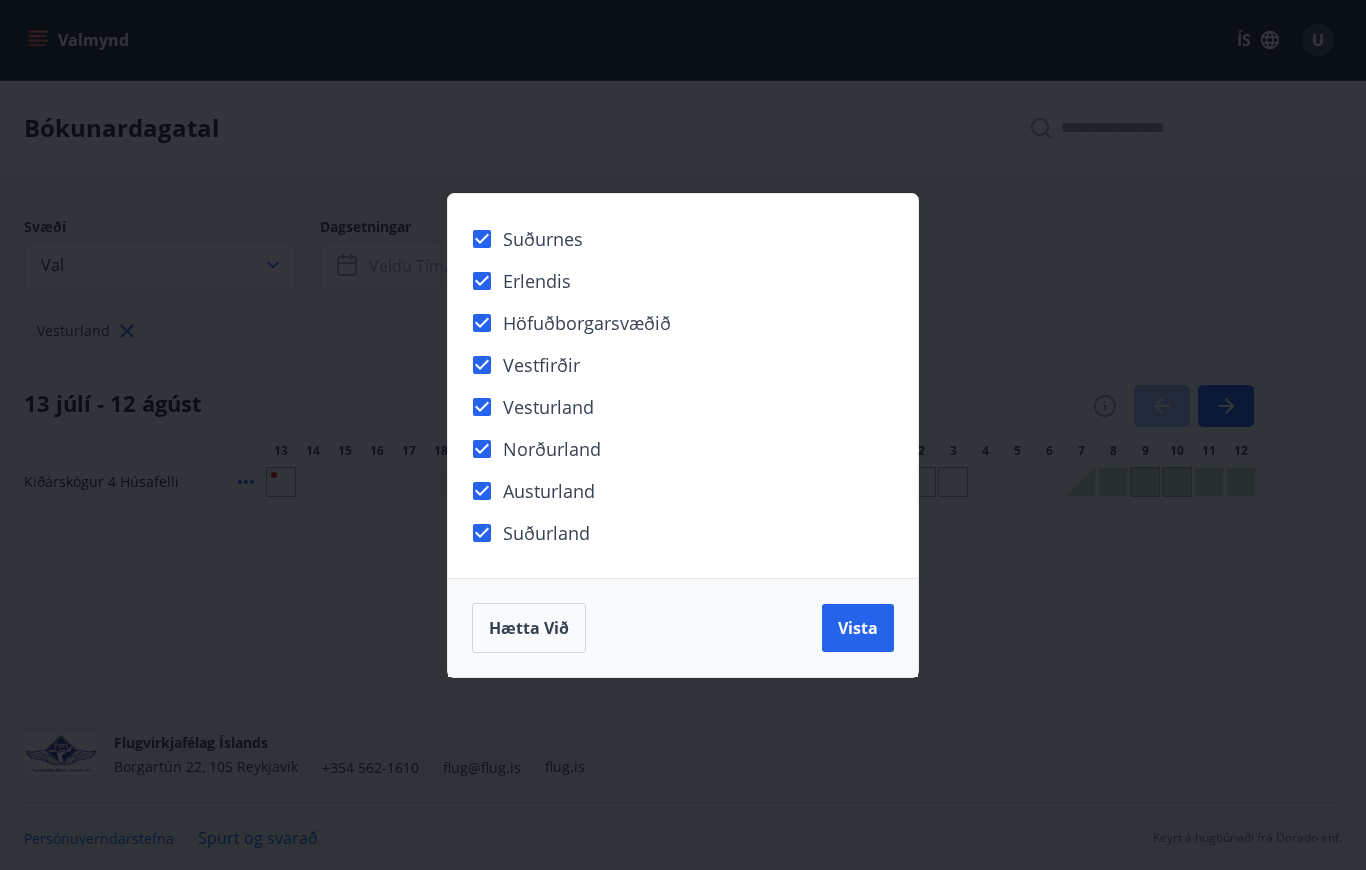 click on "Vista" at bounding box center [858, 628] 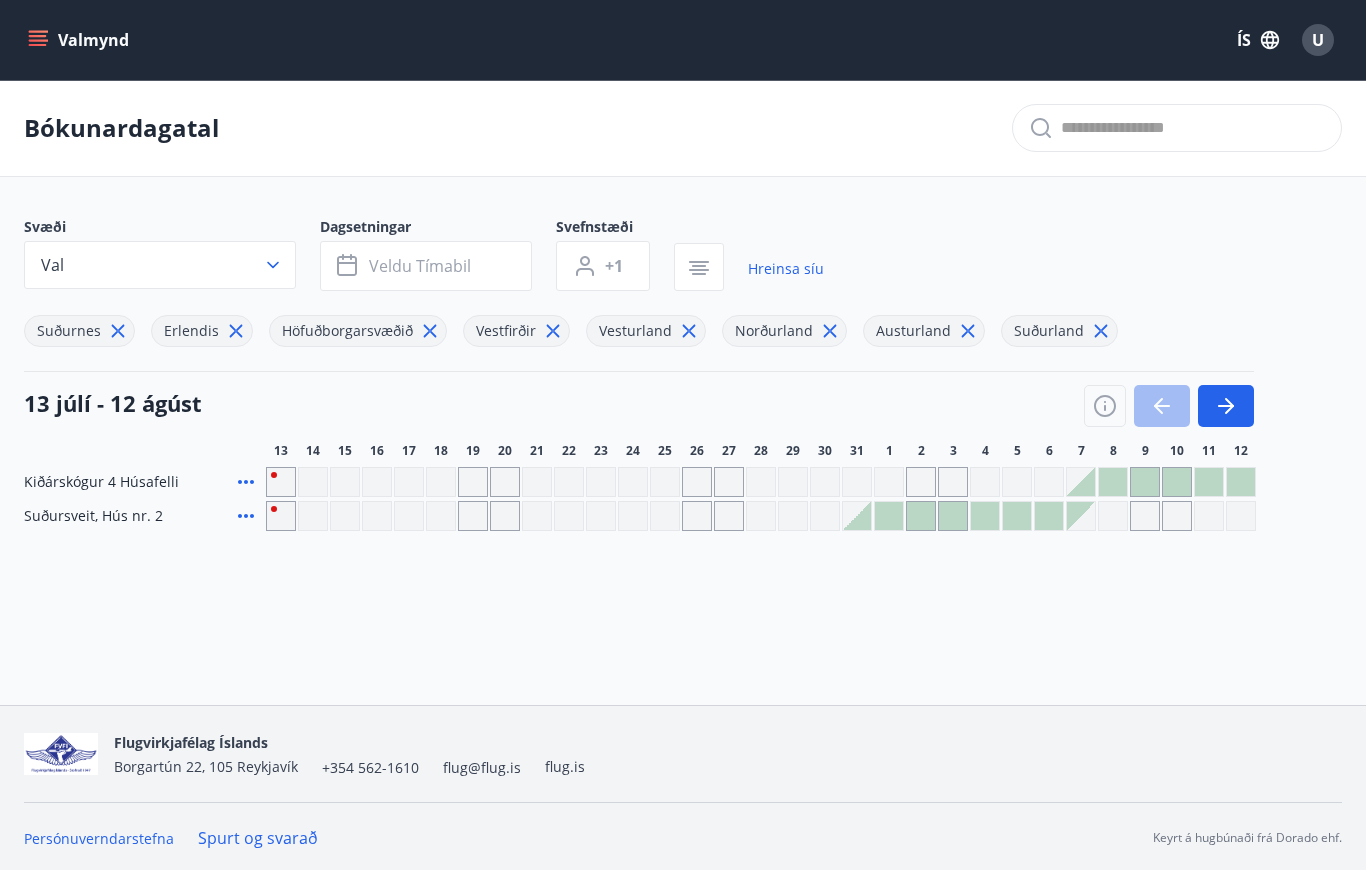 scroll, scrollTop: 28, scrollLeft: 0, axis: vertical 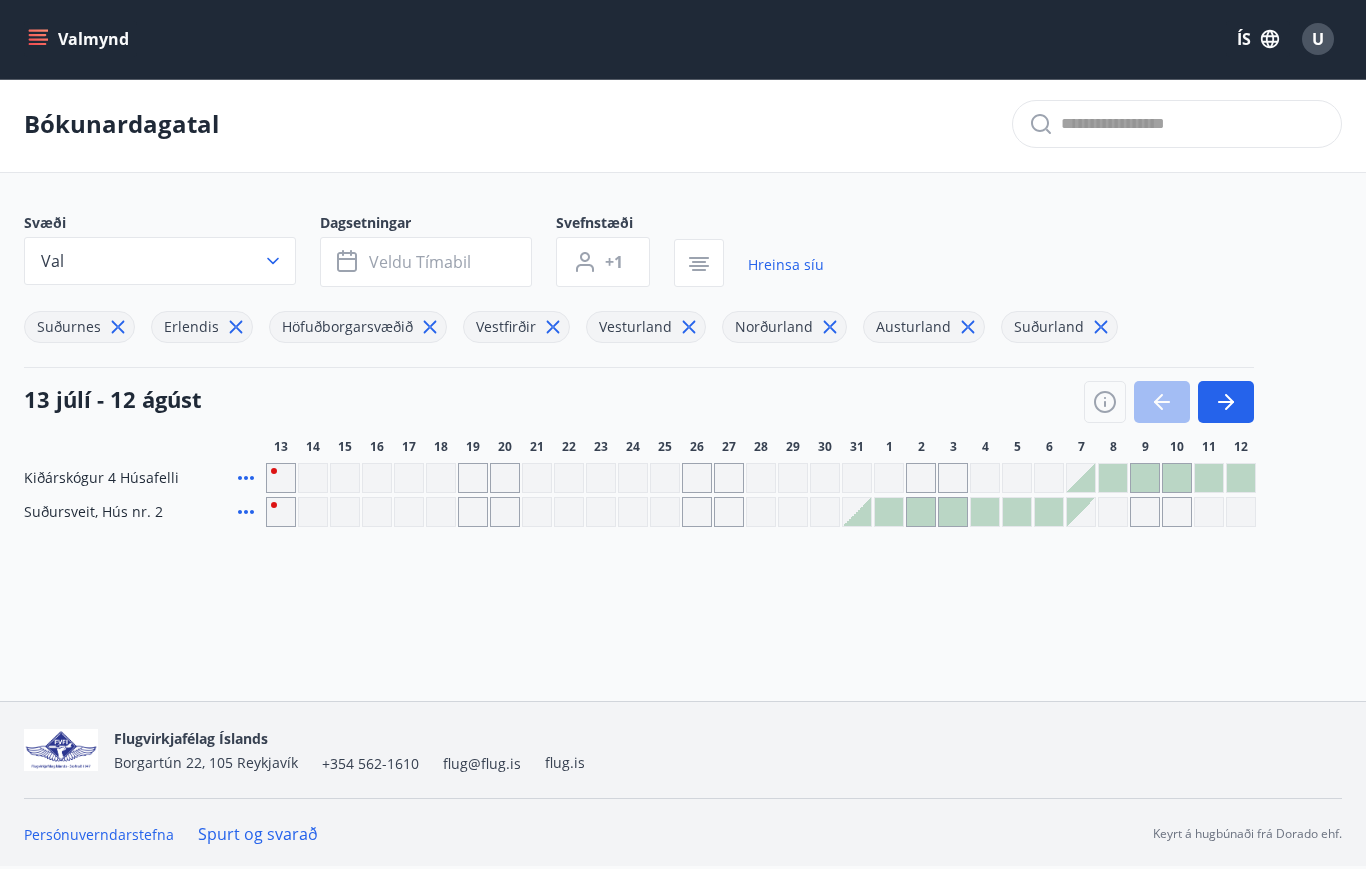 click at bounding box center [473, 479] 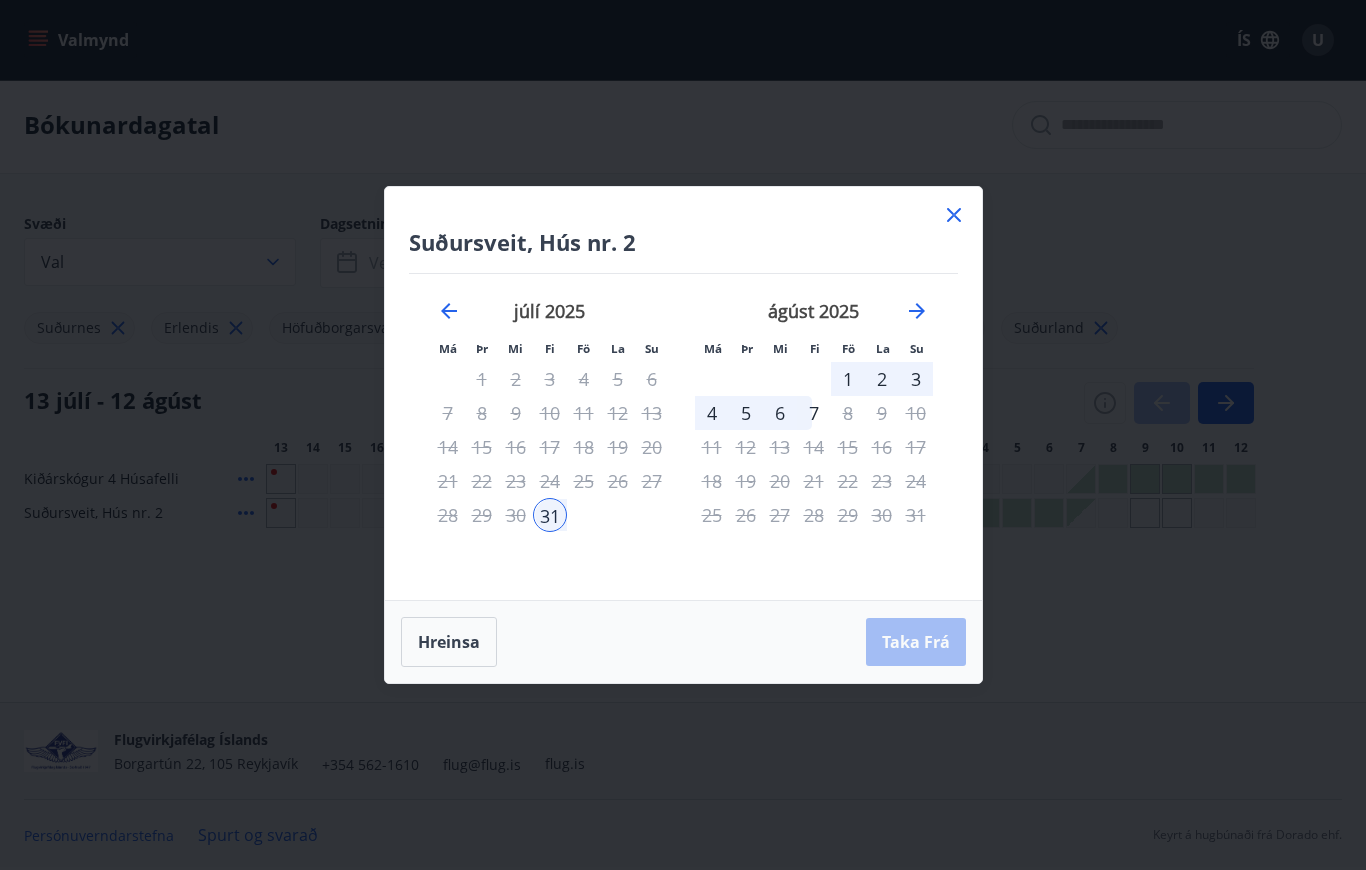 click 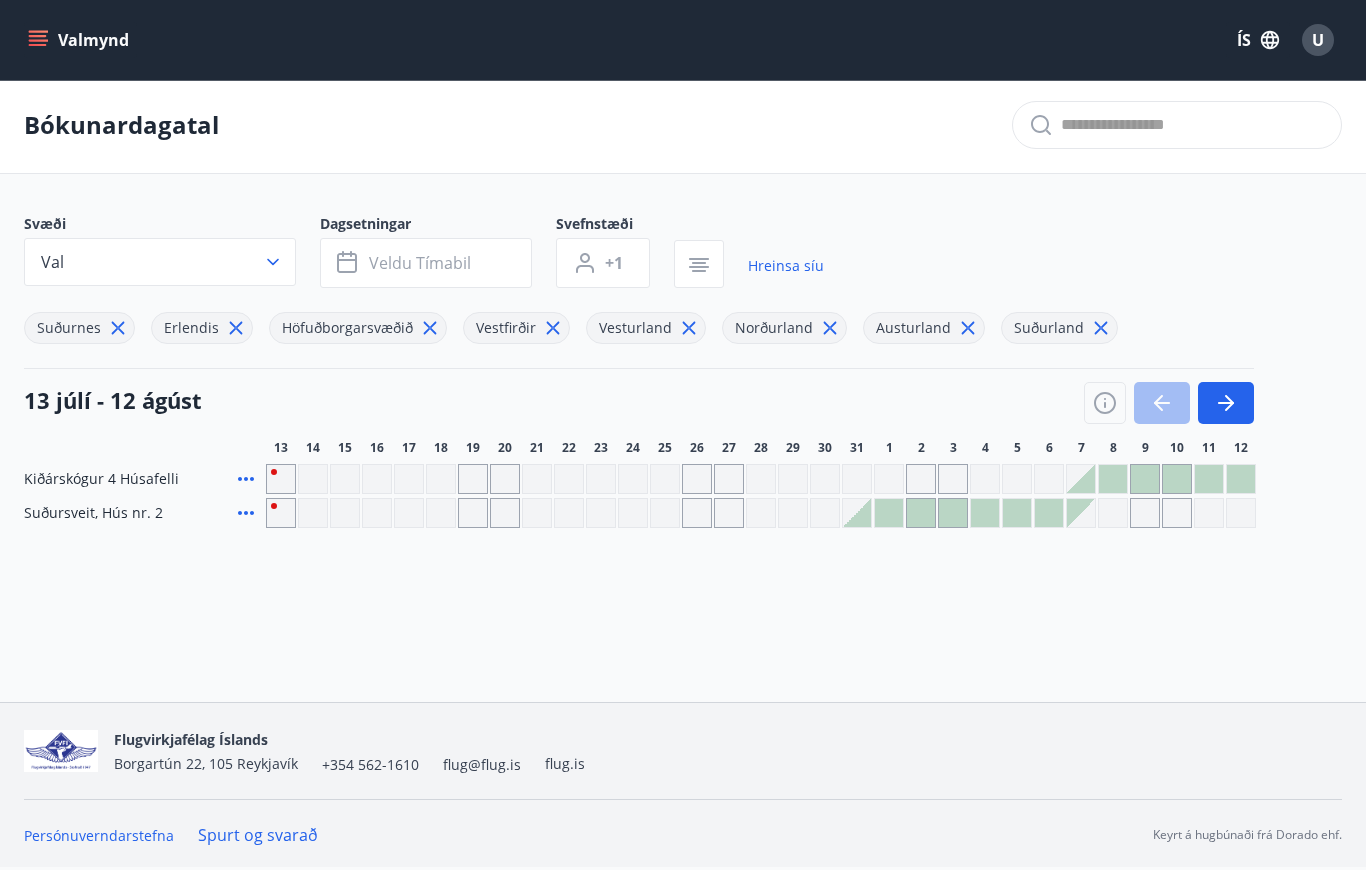 click at bounding box center [1081, 479] 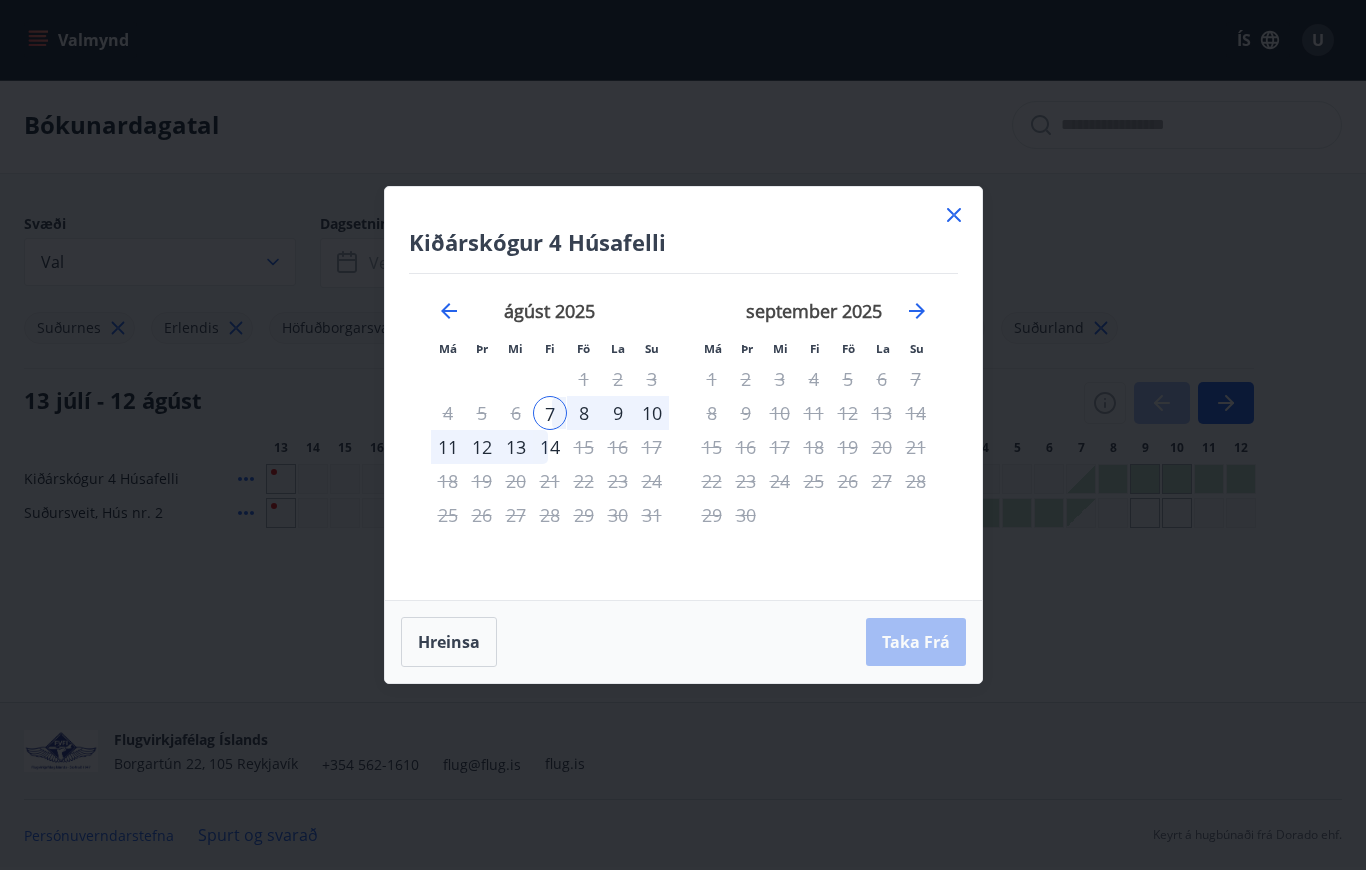 click 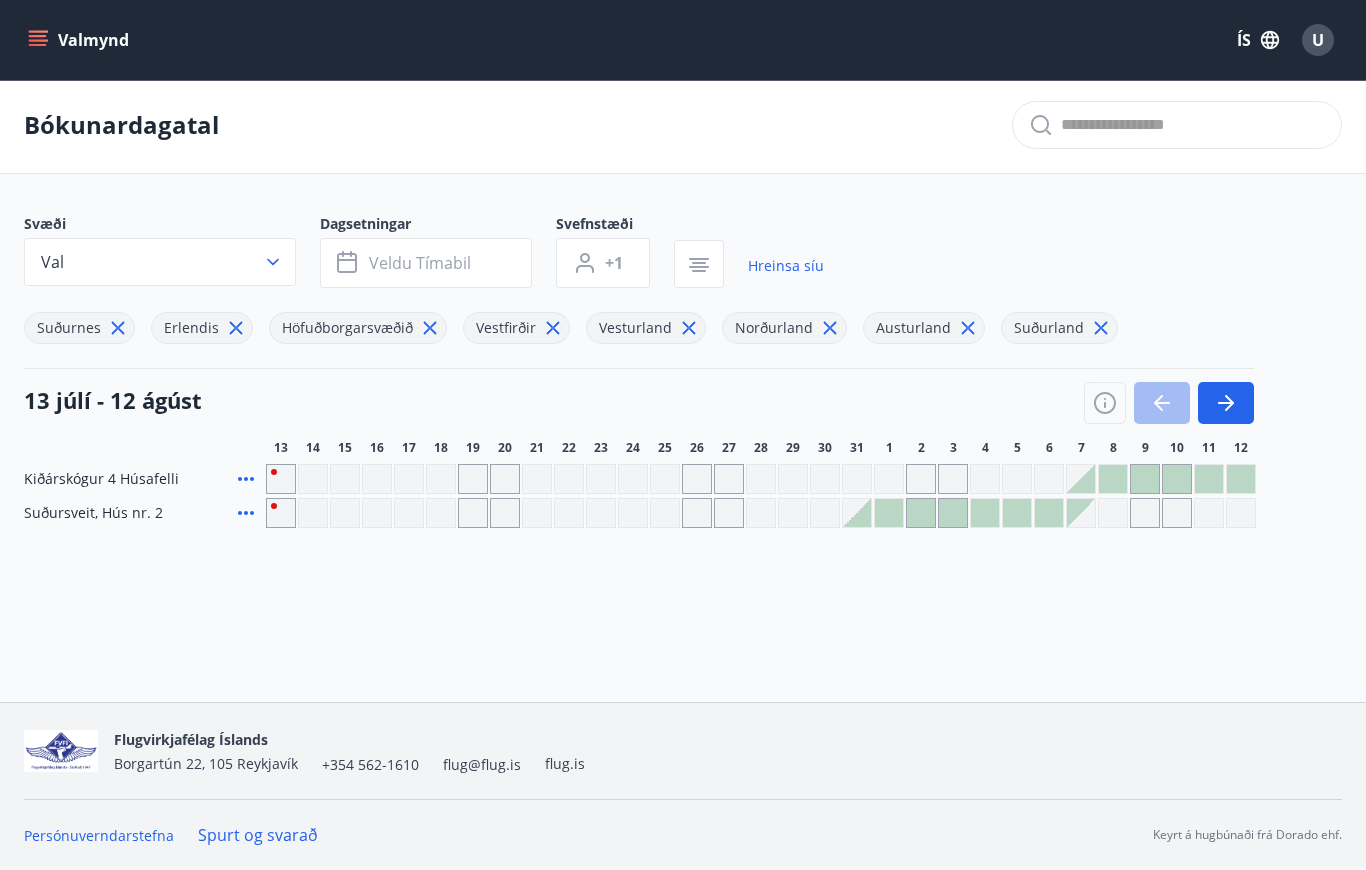 click 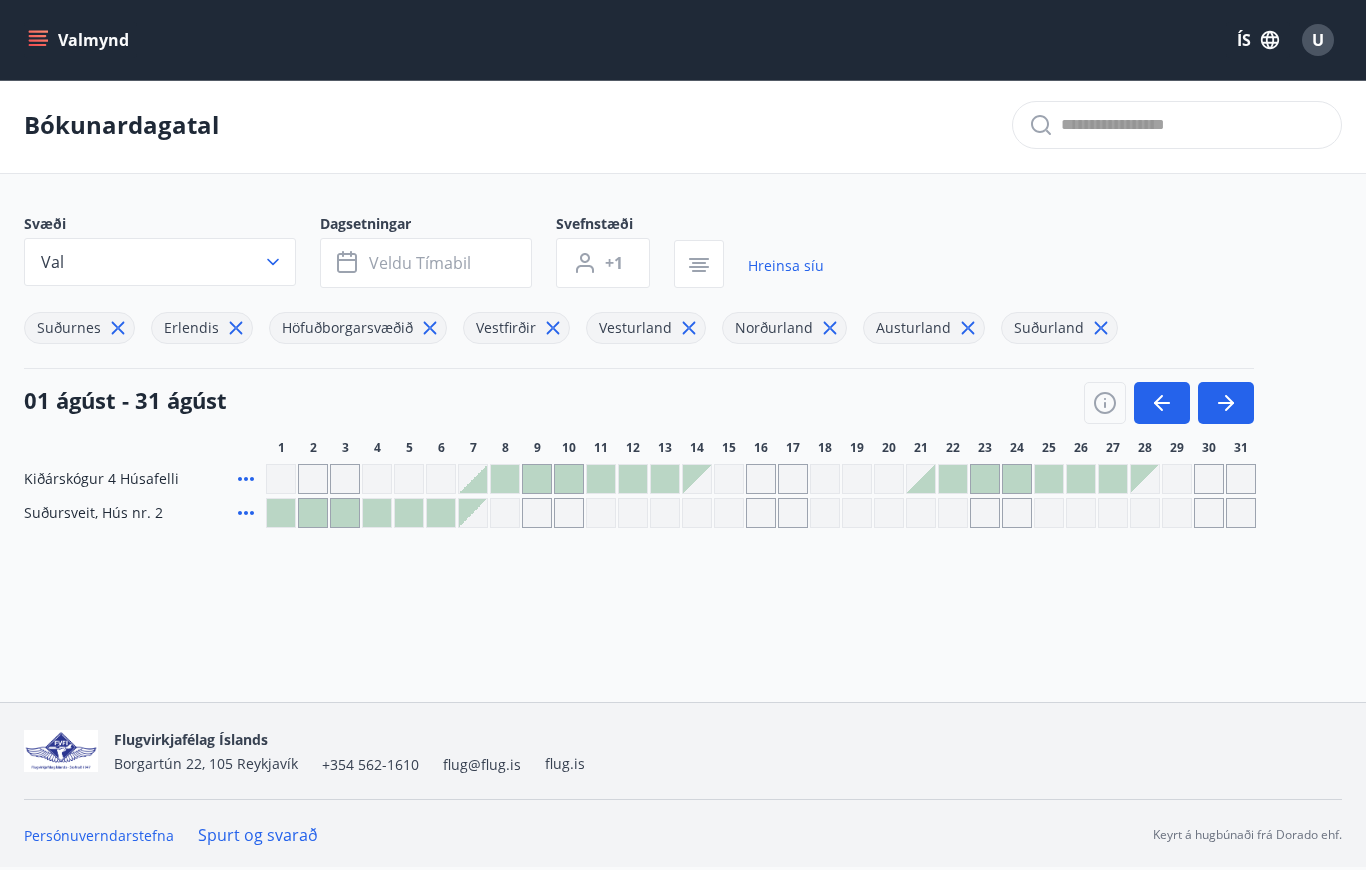 click at bounding box center (473, 479) 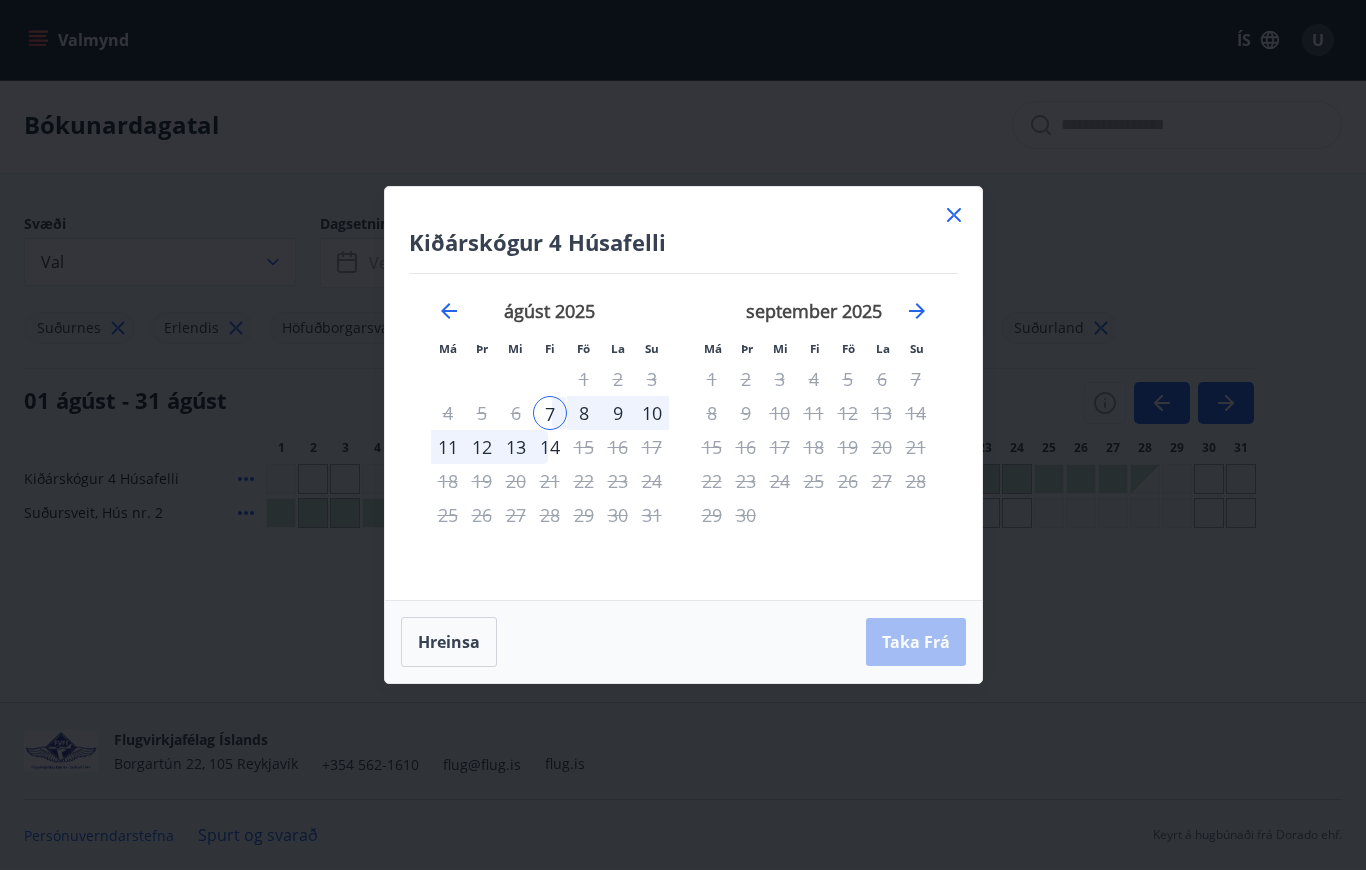 click 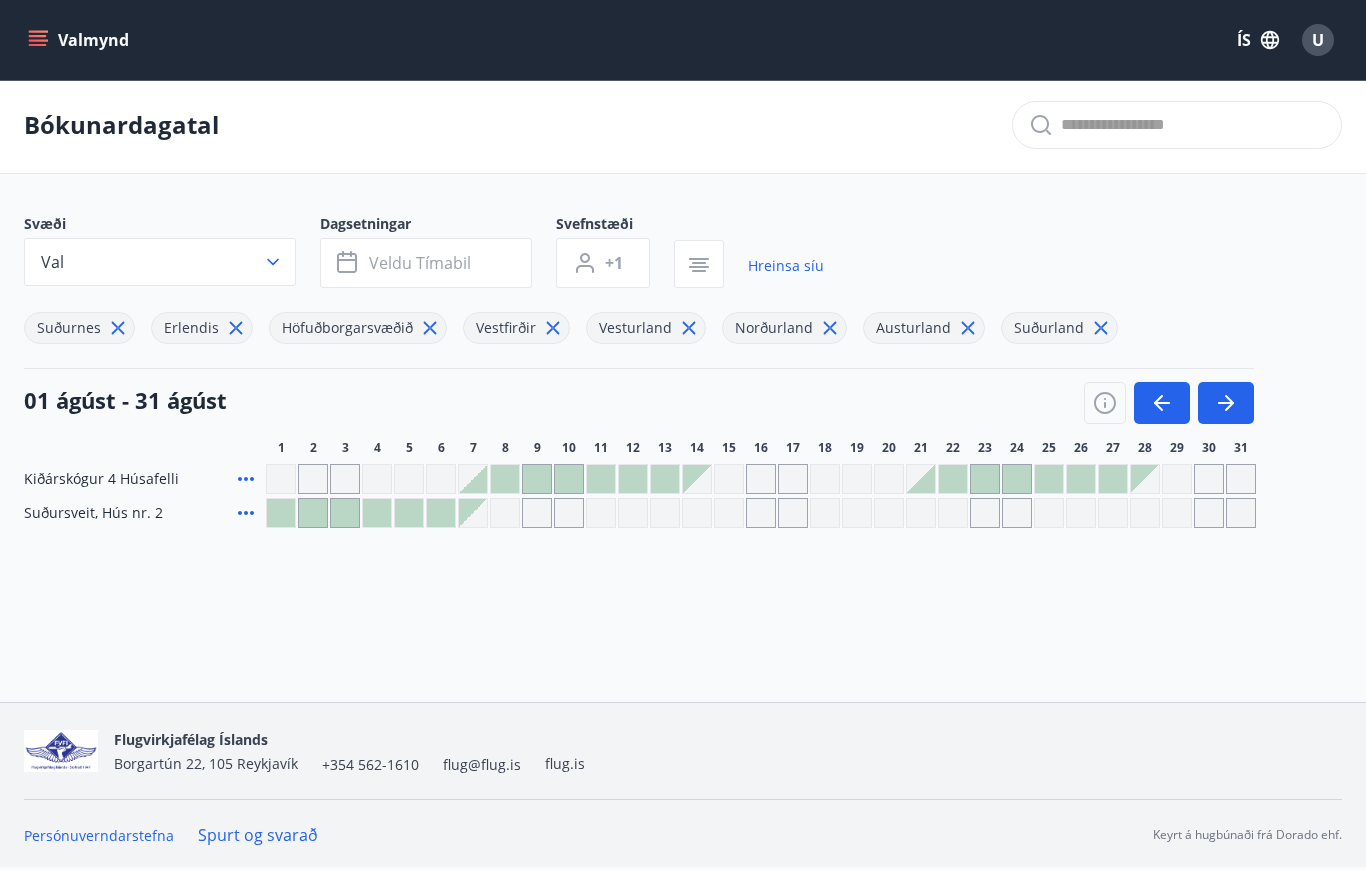 click on "Valmynd" at bounding box center [80, 40] 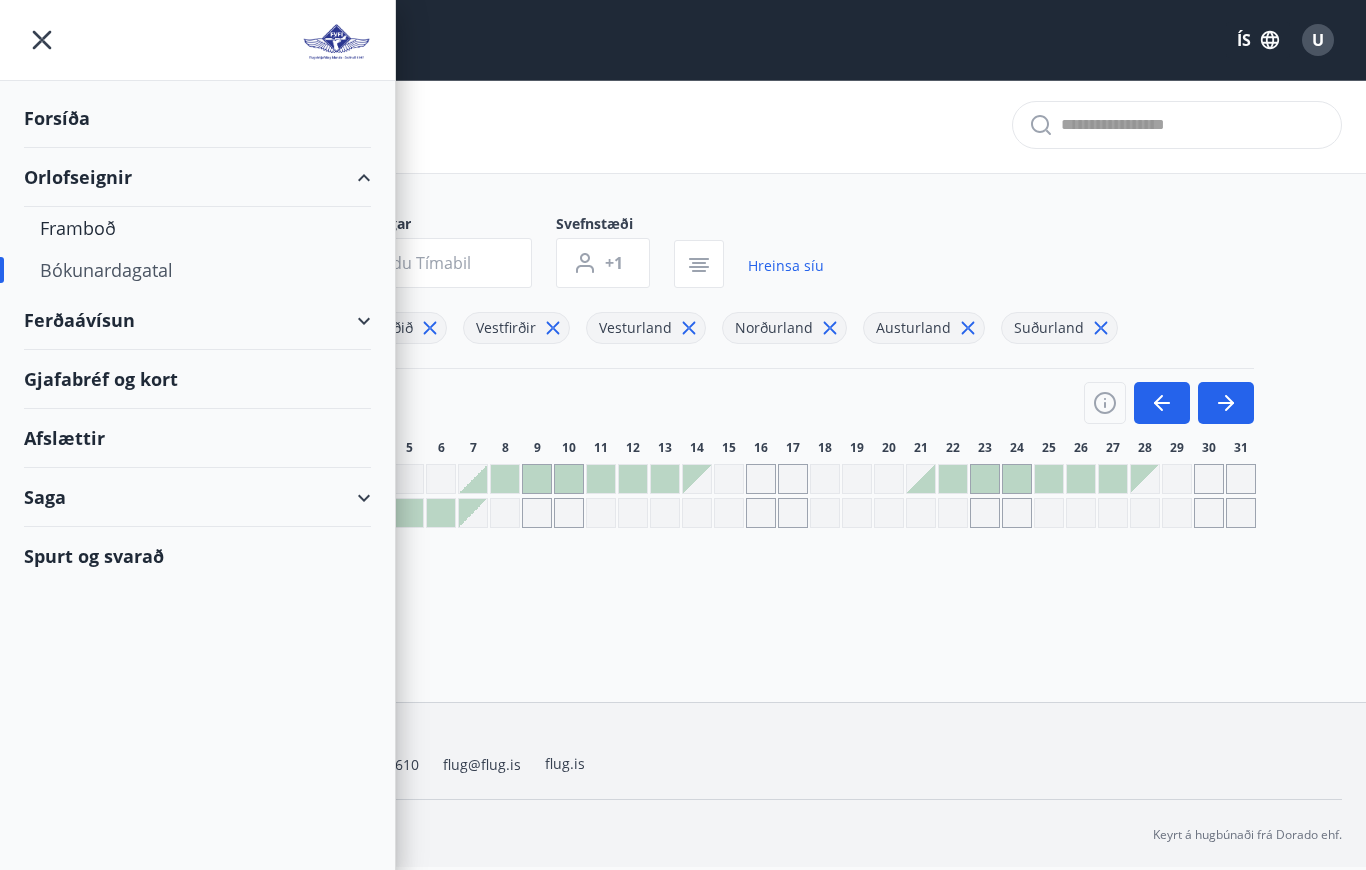 click on "Afslættir" at bounding box center [197, 438] 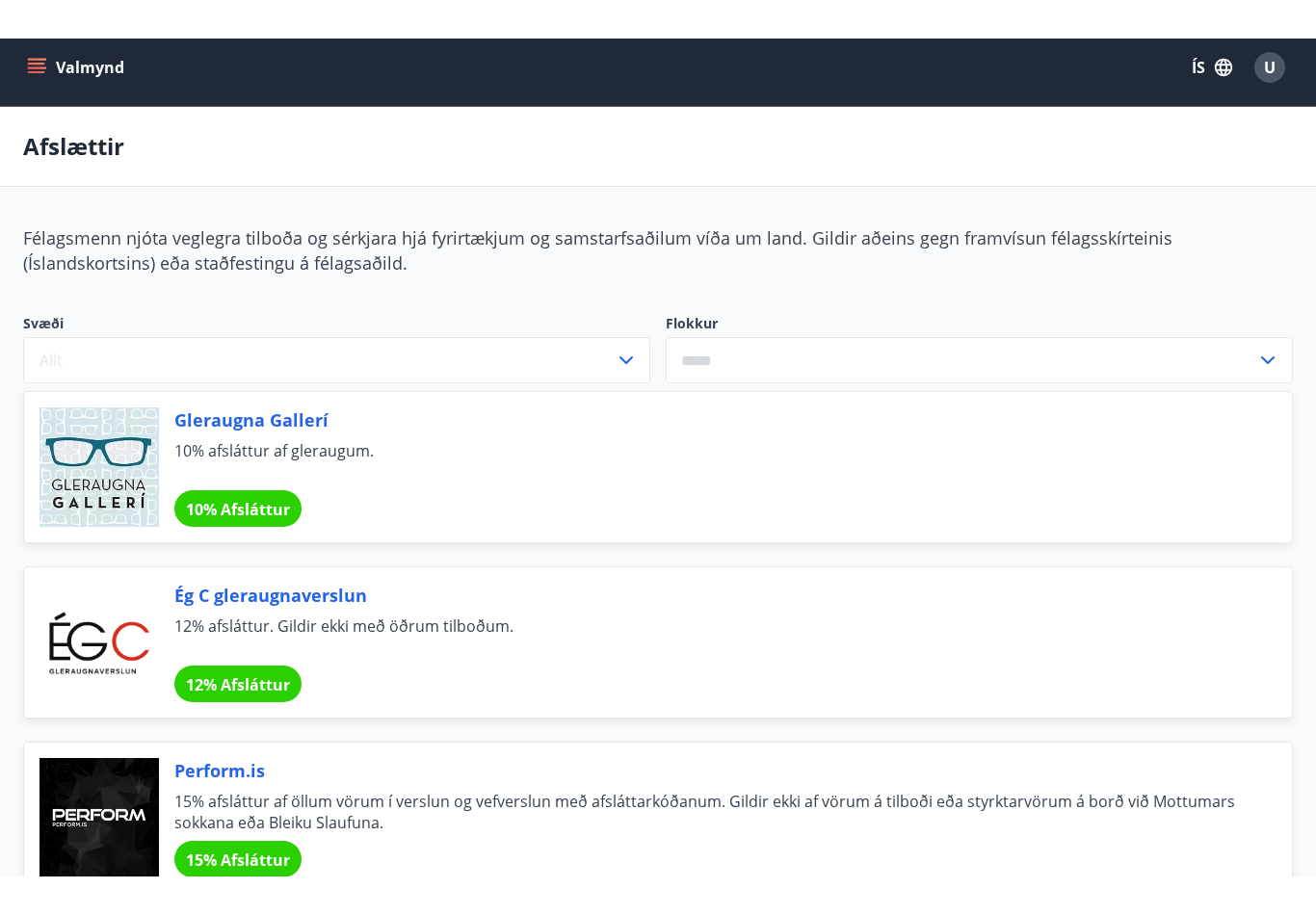 scroll, scrollTop: 0, scrollLeft: 0, axis: both 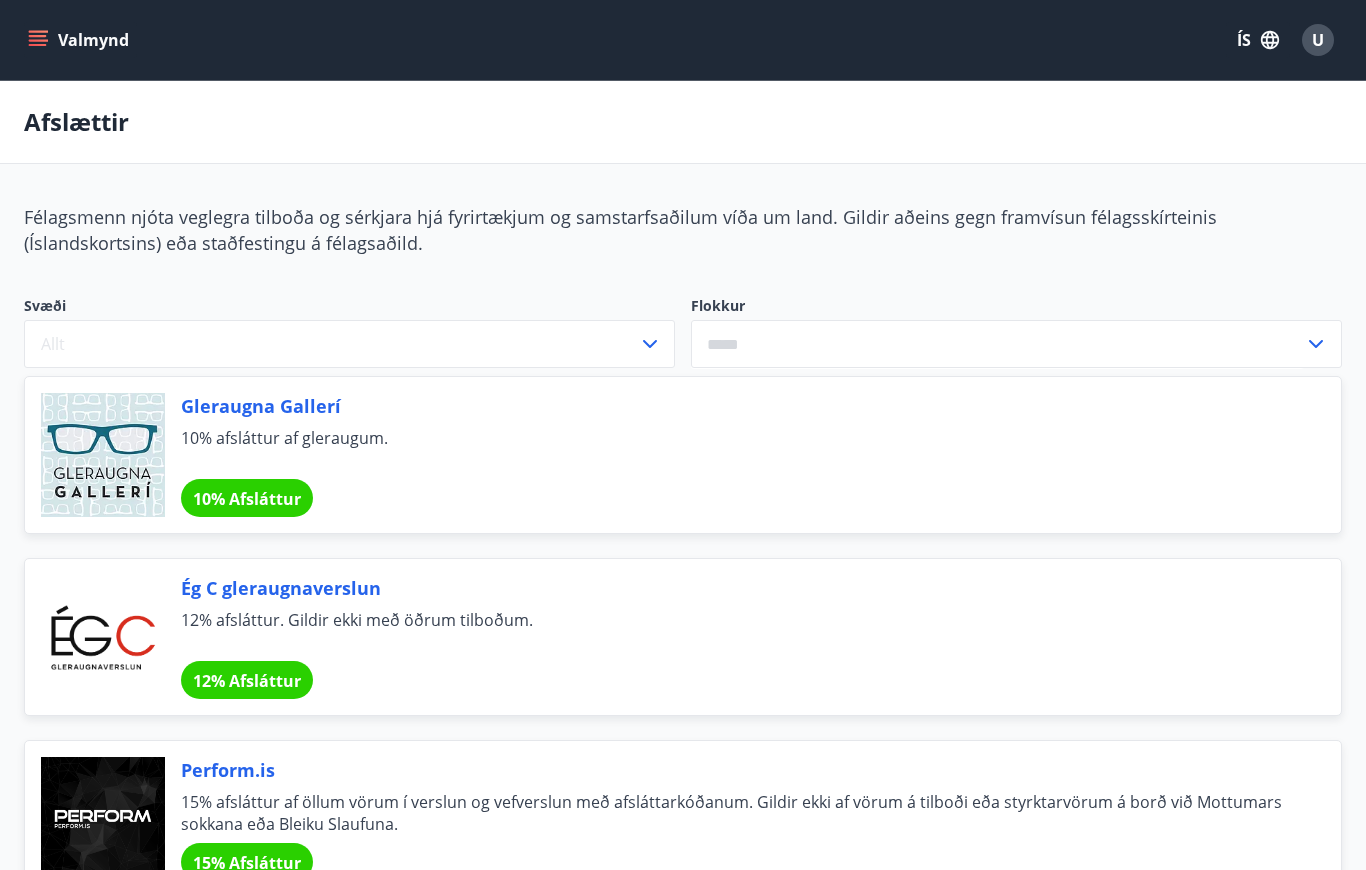 click on "​" at bounding box center (1016, 344) 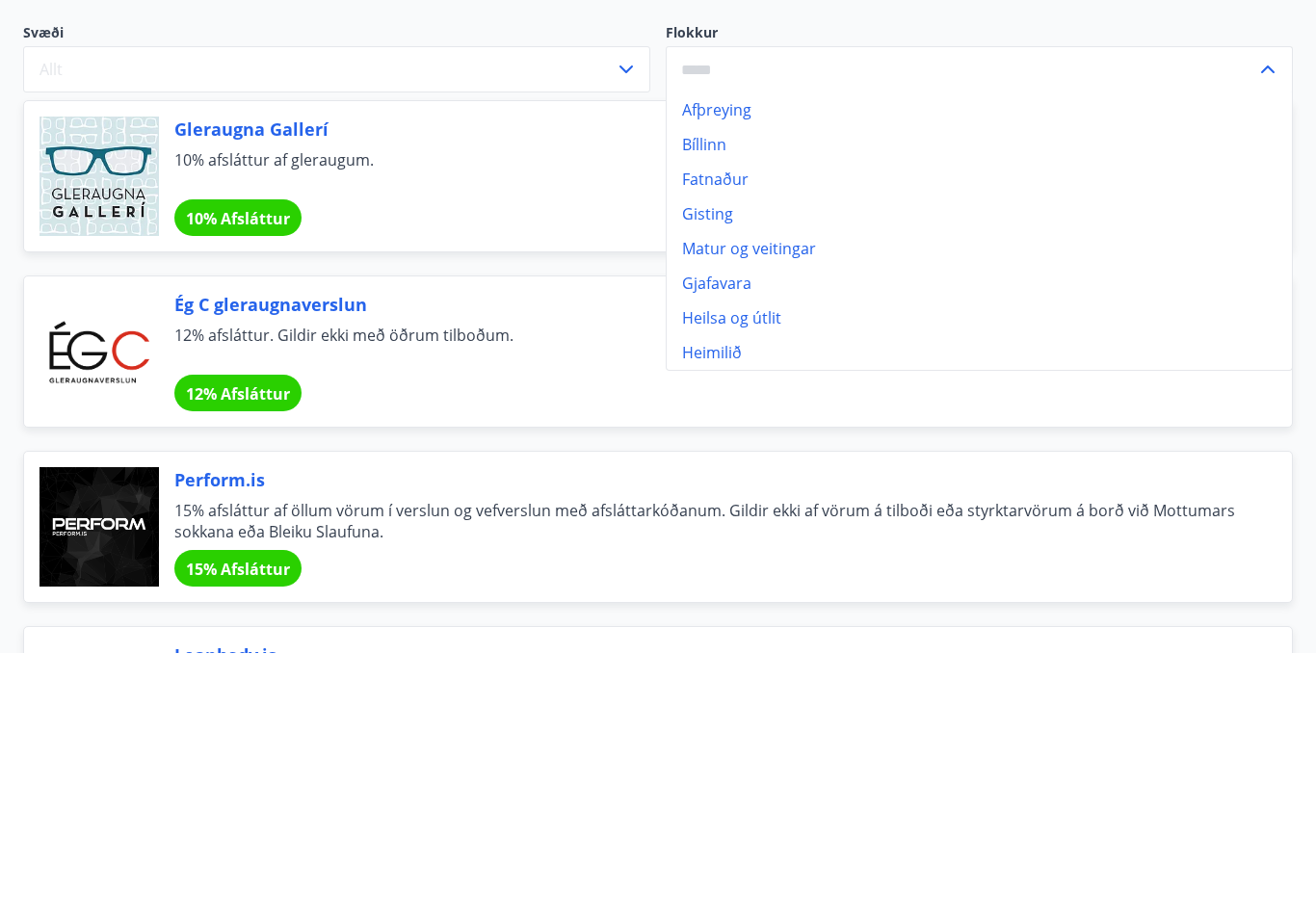 click on "Bíllinn" at bounding box center [979, 406] 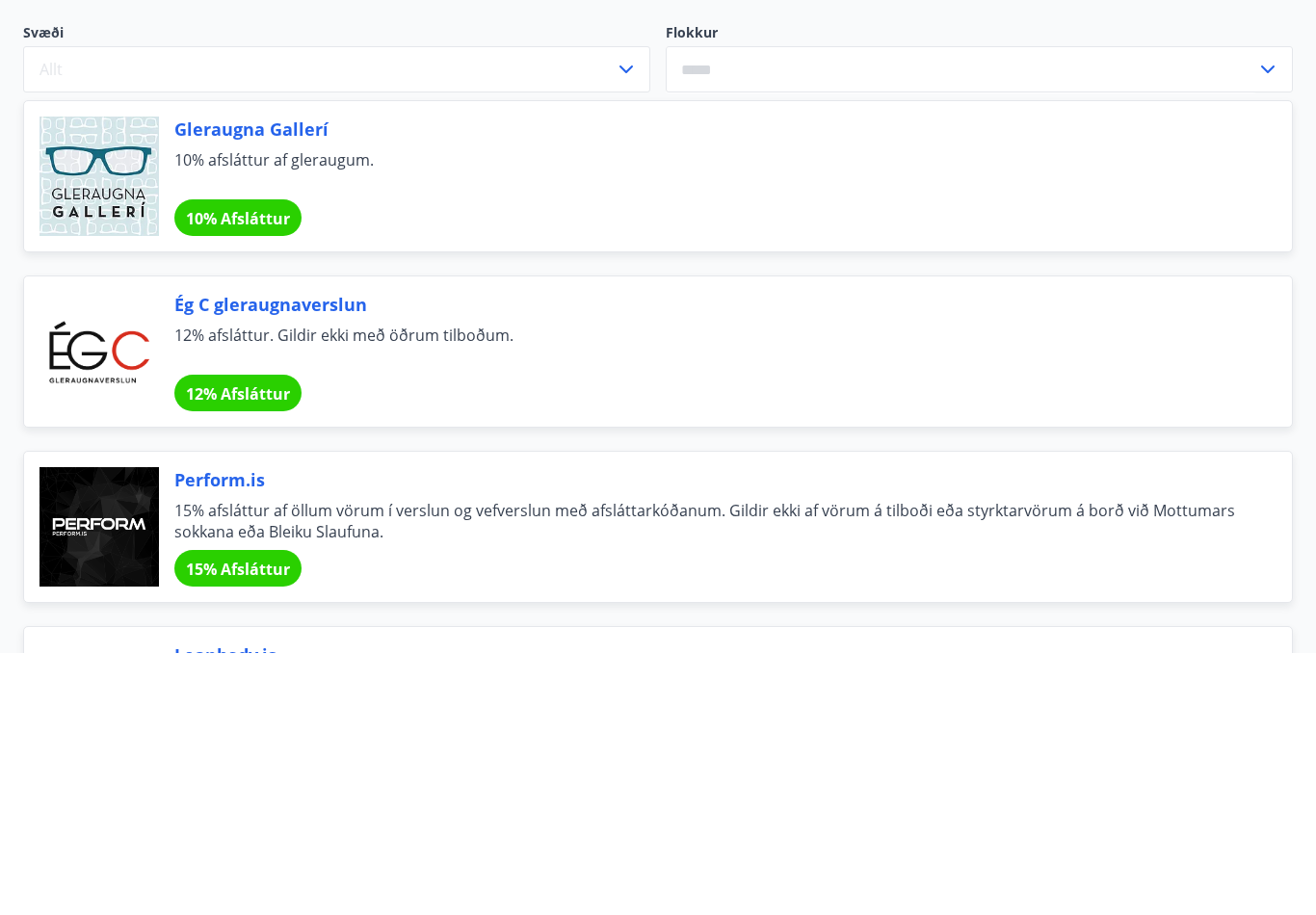 type on "*******" 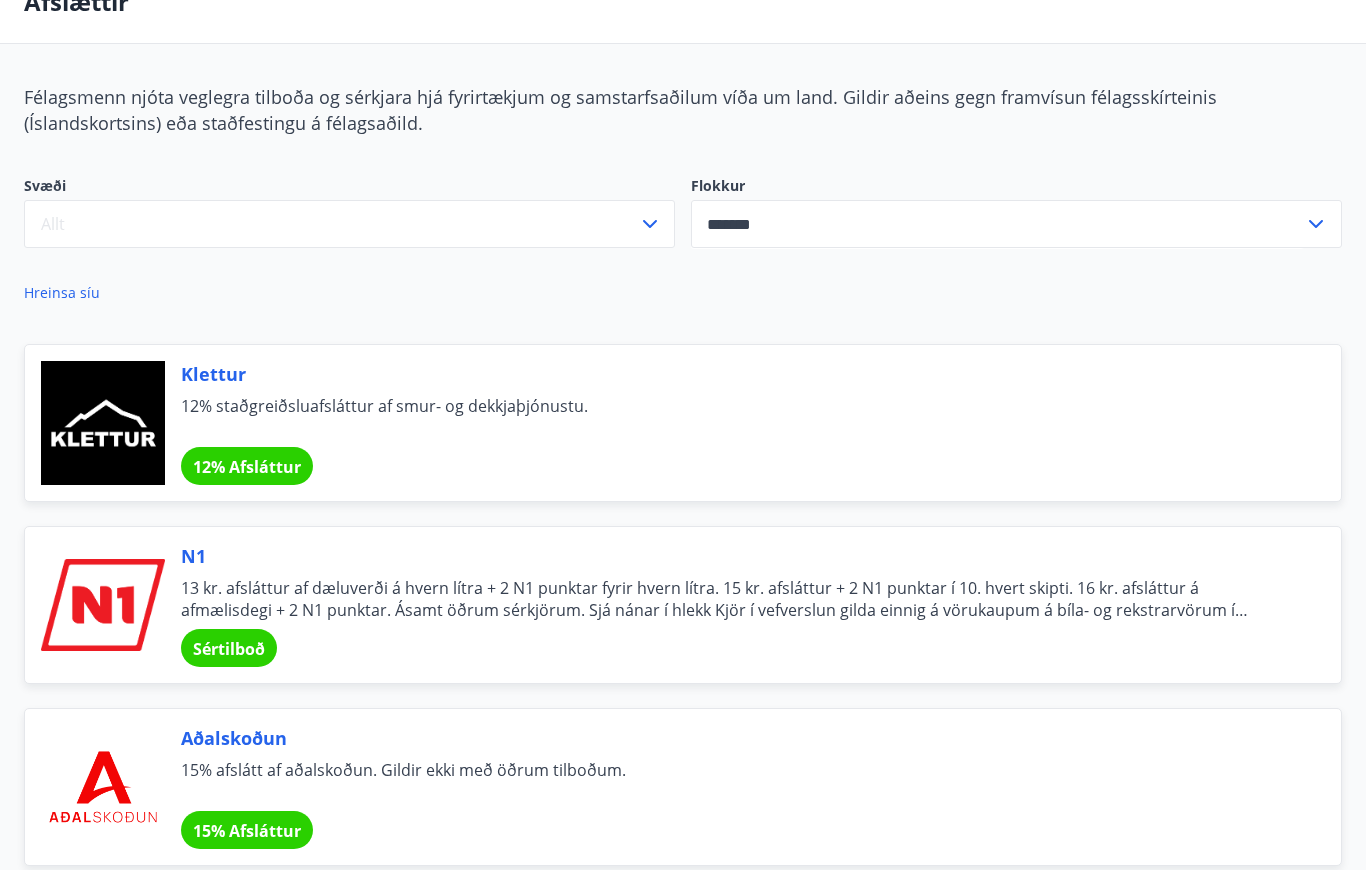 scroll, scrollTop: 0, scrollLeft: 0, axis: both 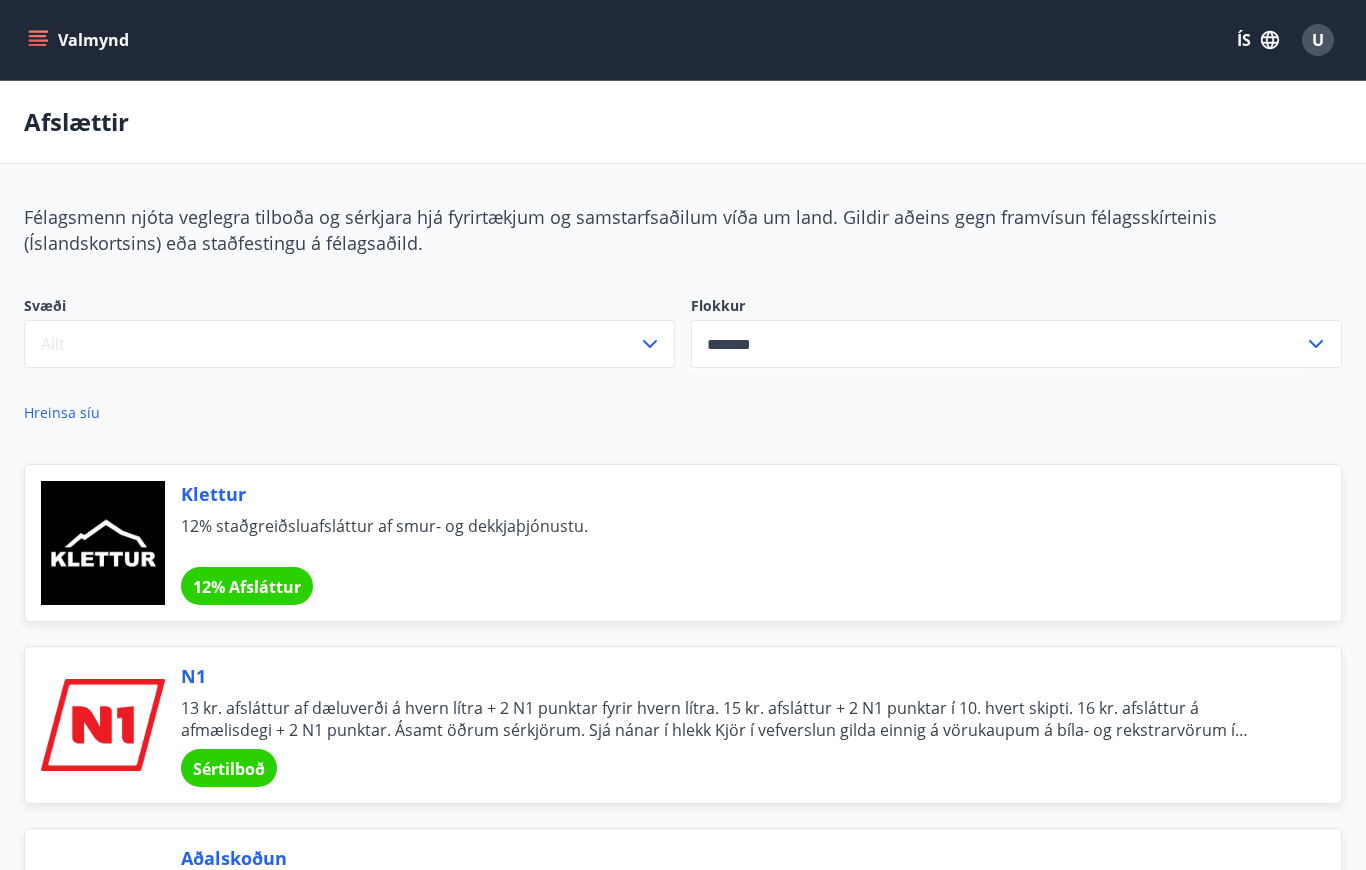 click 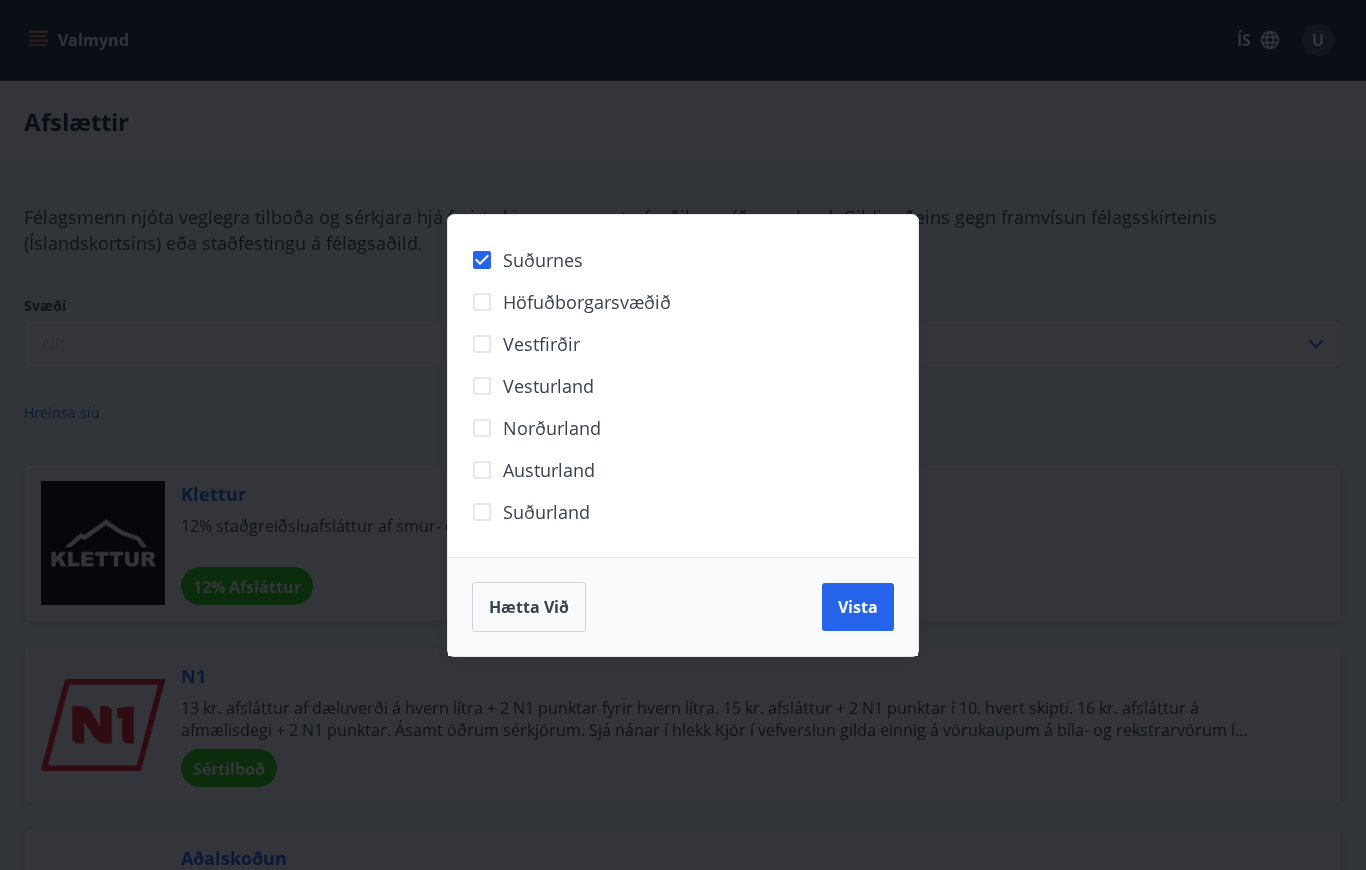 click on "Vista" at bounding box center [858, 607] 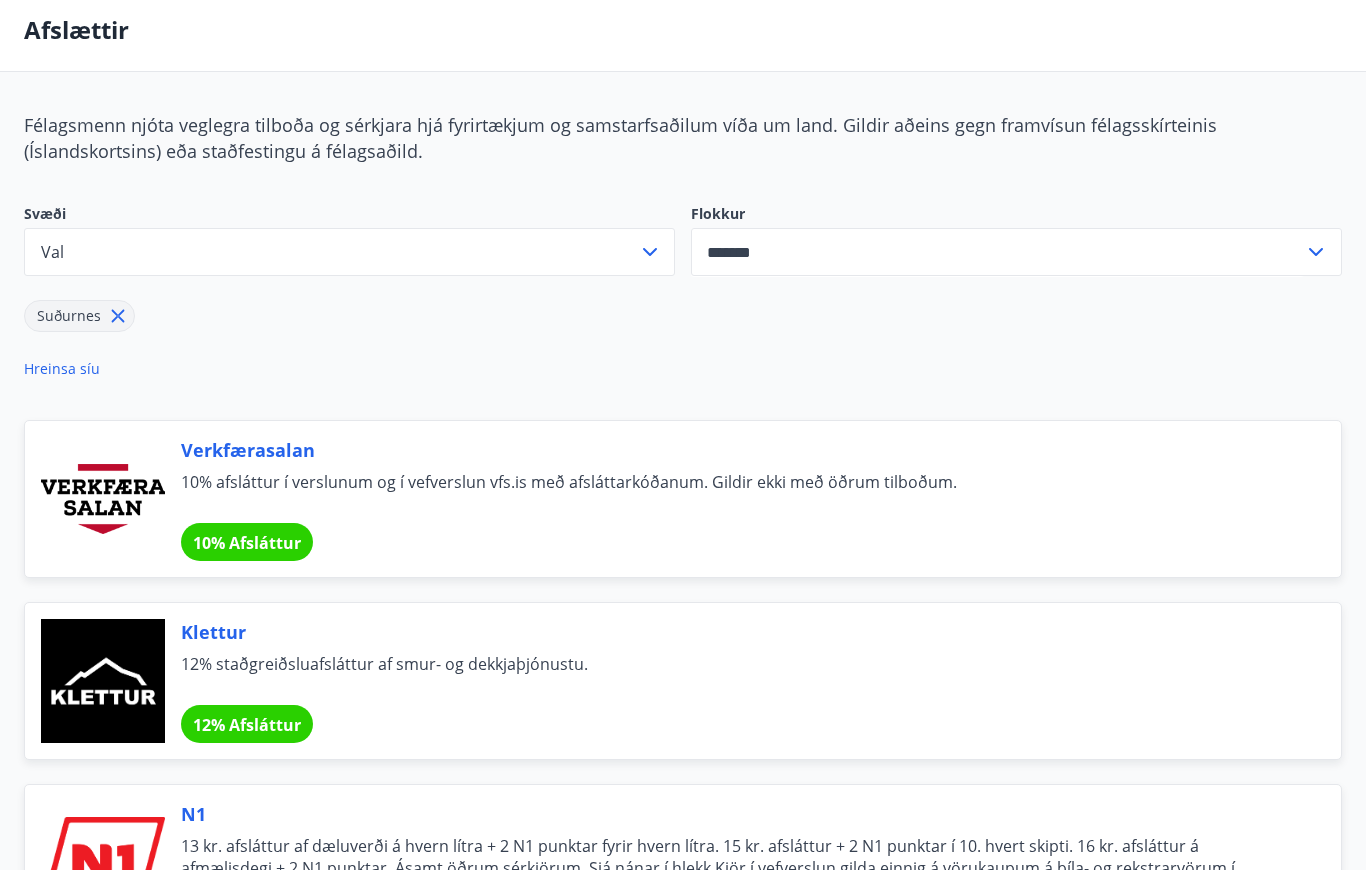 scroll, scrollTop: 0, scrollLeft: 0, axis: both 